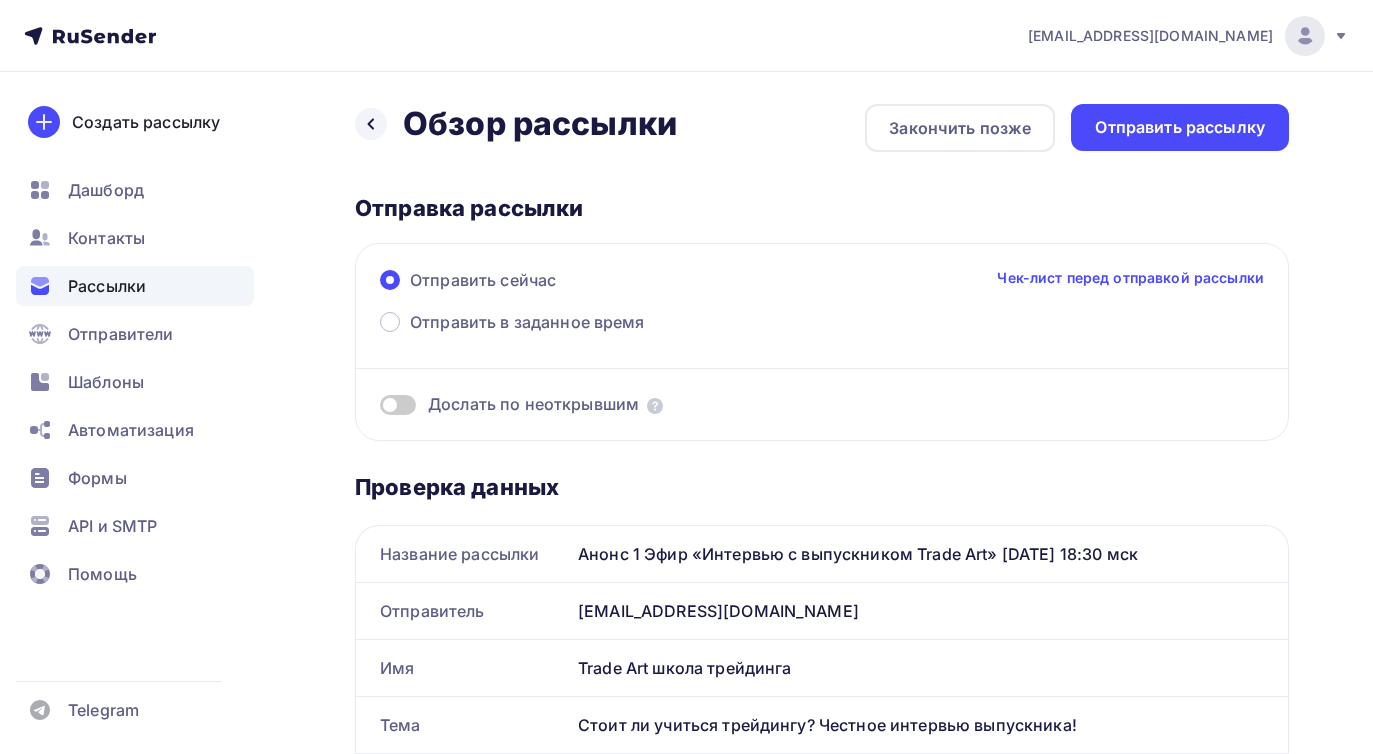 scroll, scrollTop: 0, scrollLeft: 0, axis: both 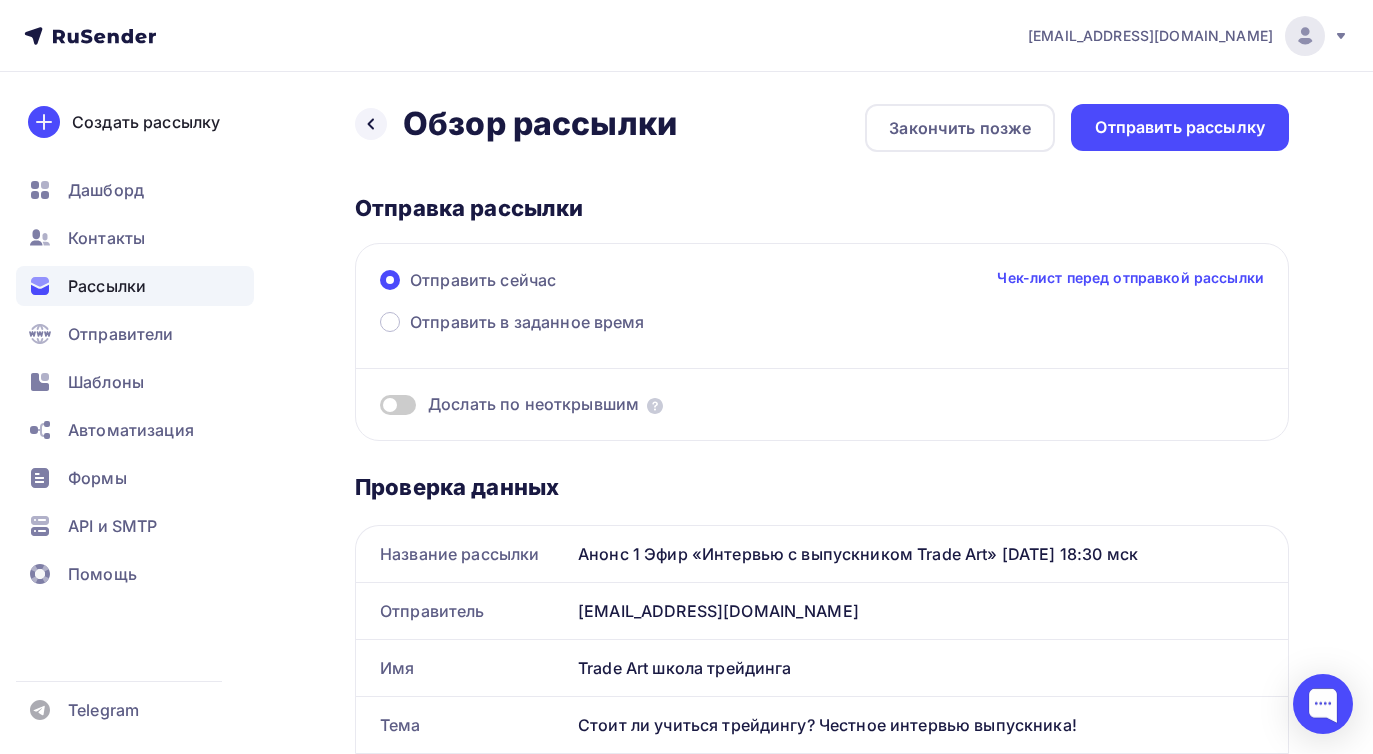click on "Рассылки" at bounding box center (107, 286) 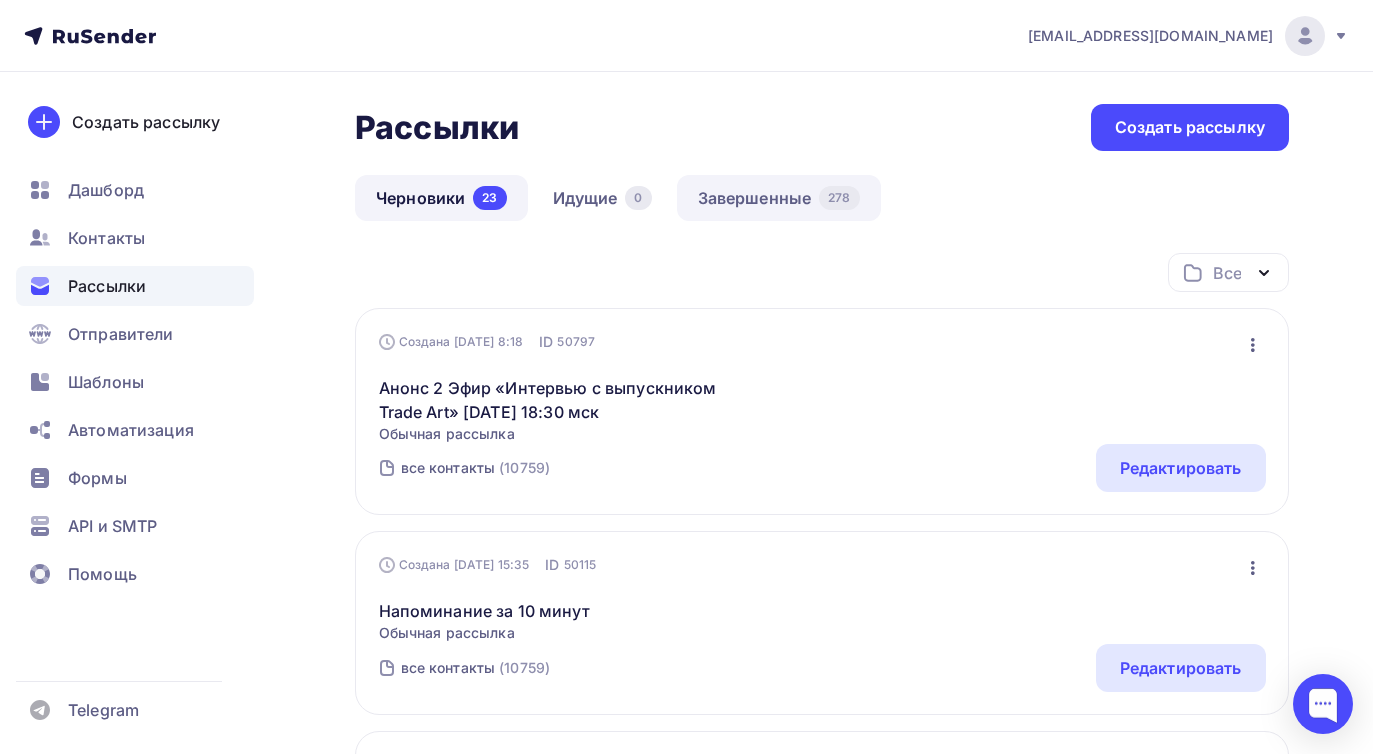 click on "Завершенные
278" at bounding box center (779, 198) 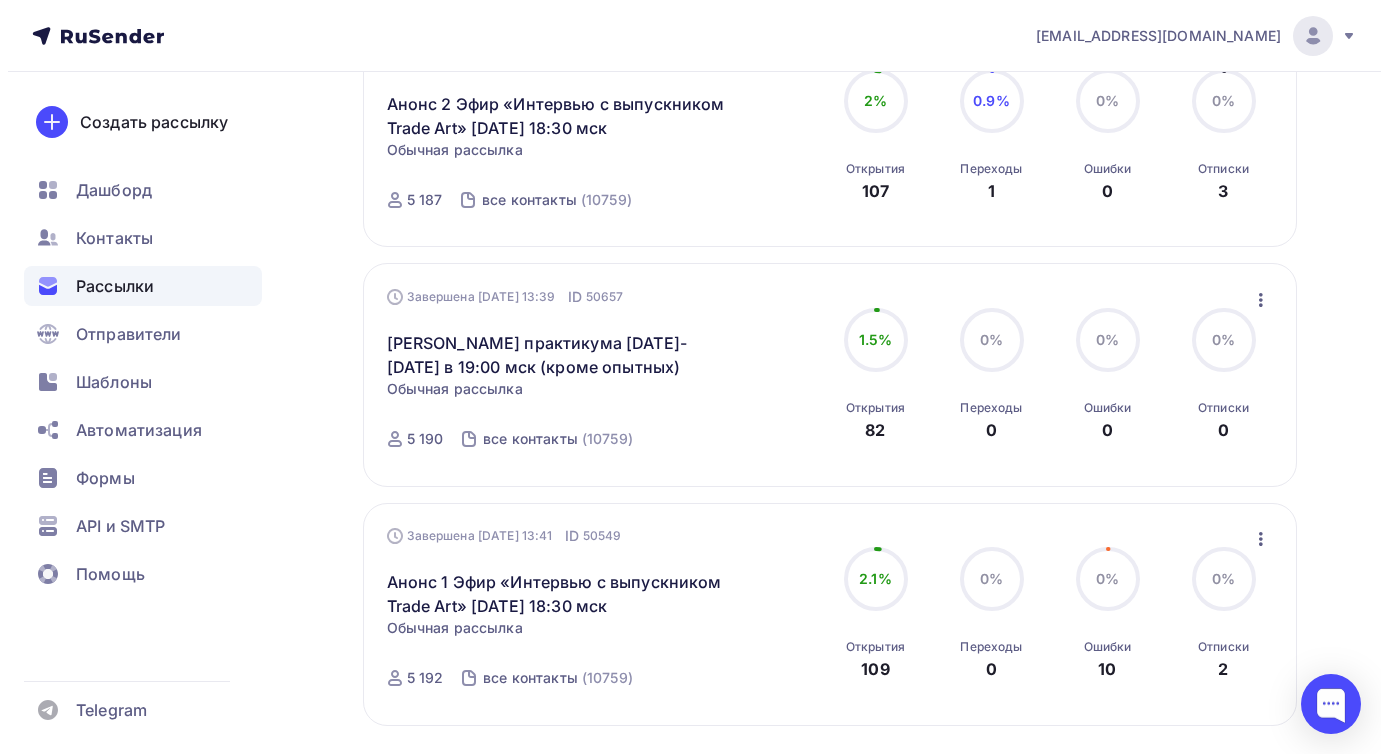 scroll, scrollTop: 1938, scrollLeft: 0, axis: vertical 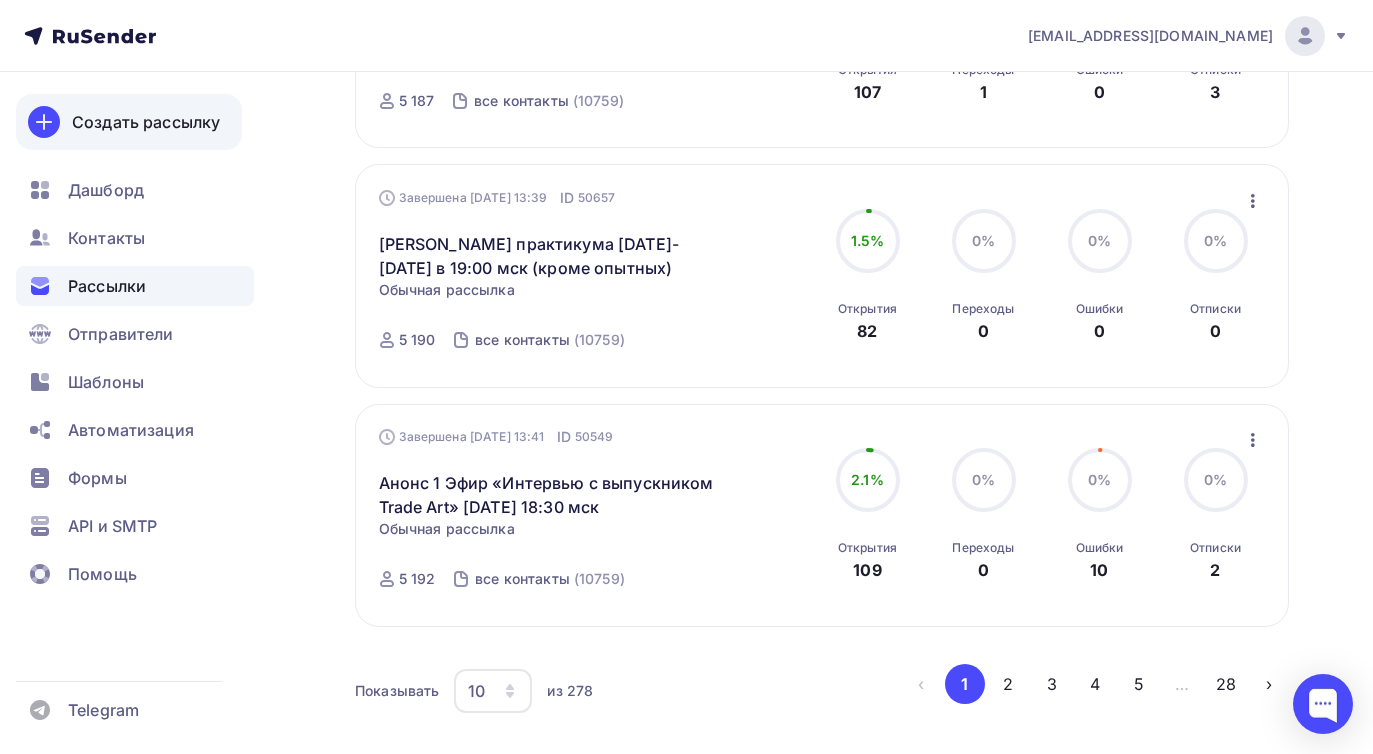 click on "Создать рассылку" at bounding box center [146, 122] 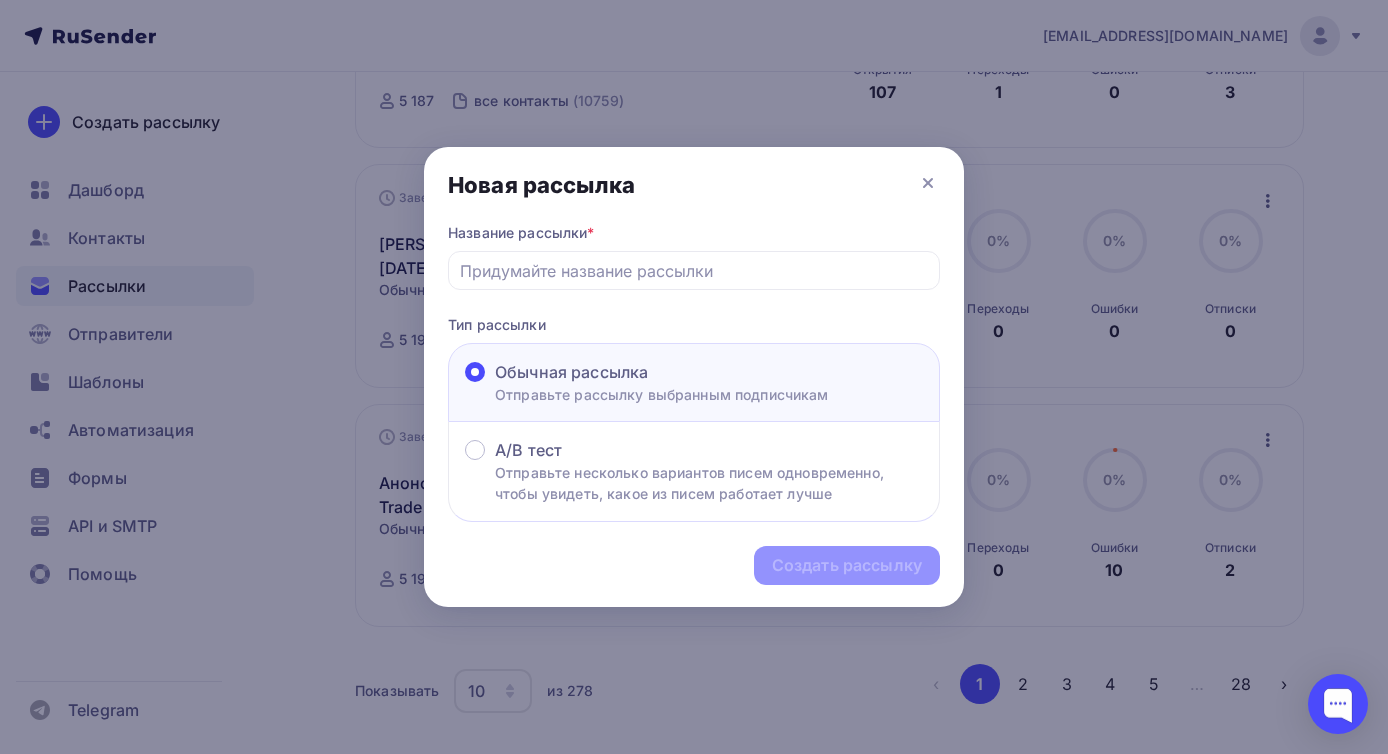 click on "Отправьте рассылку выбранным подписчикам" at bounding box center [662, 394] 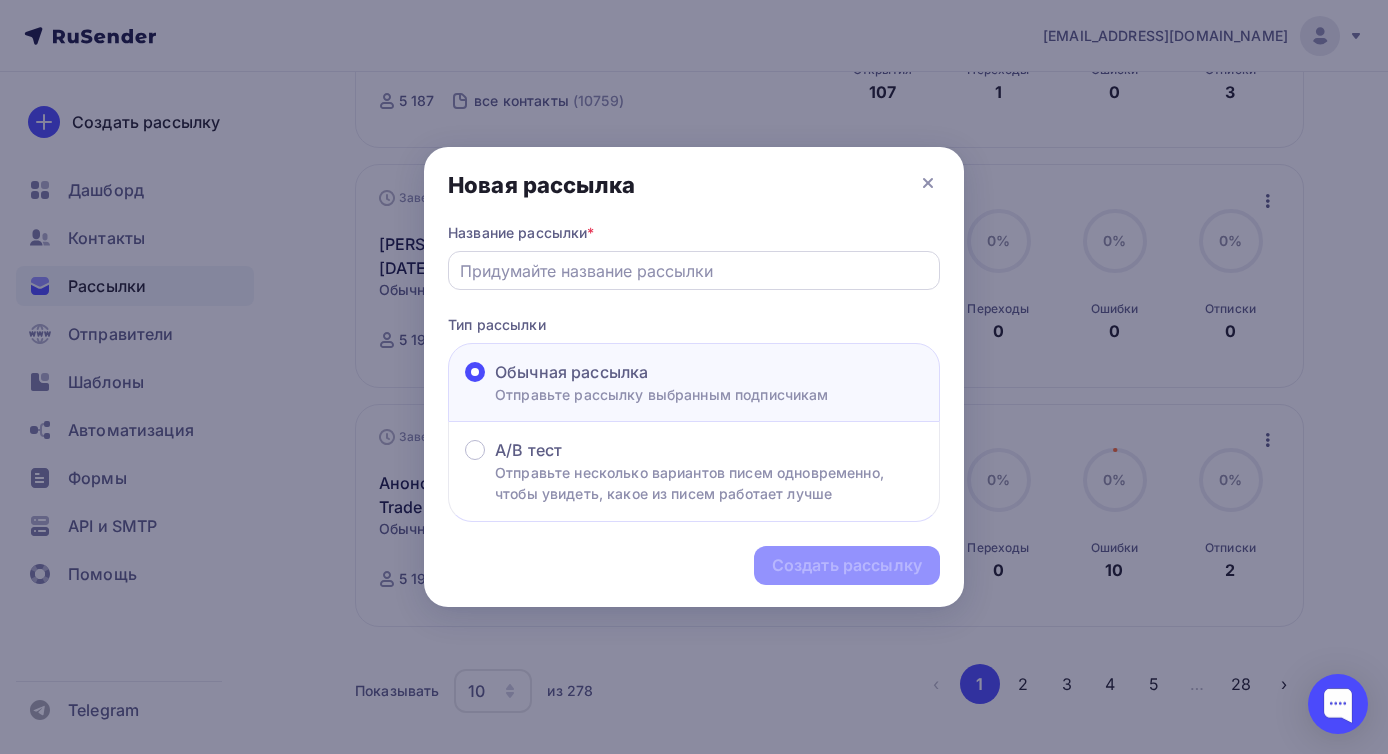 click at bounding box center (694, 271) 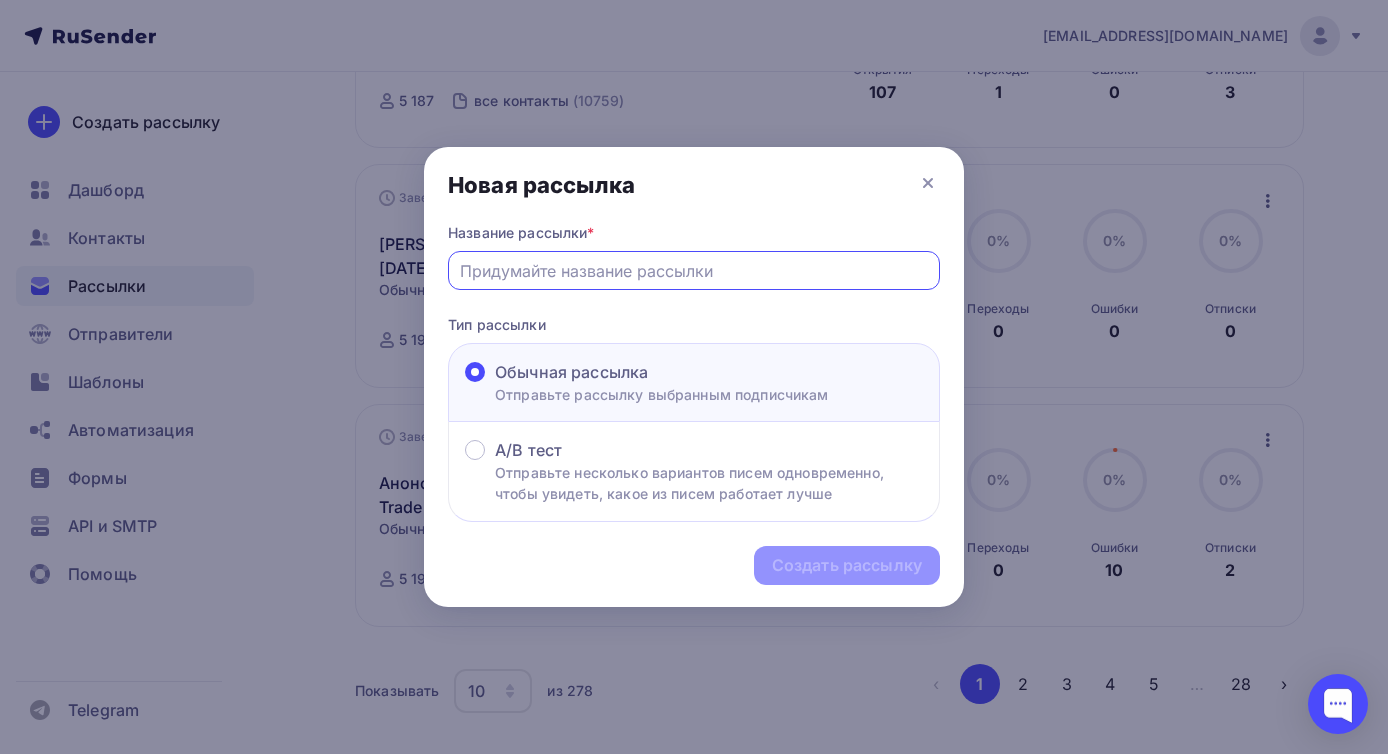 paste on "[URL][DOMAIN_NAME]" 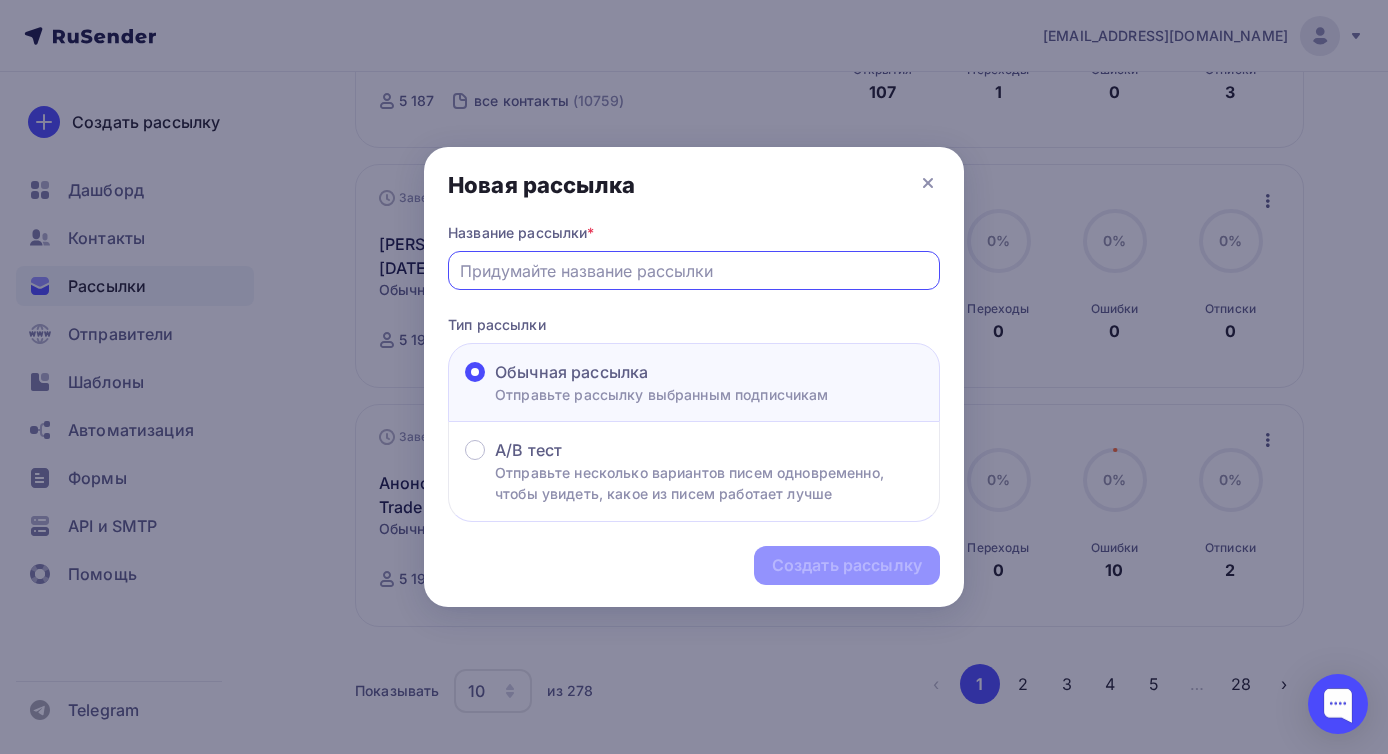 type on "[URL][DOMAIN_NAME]" 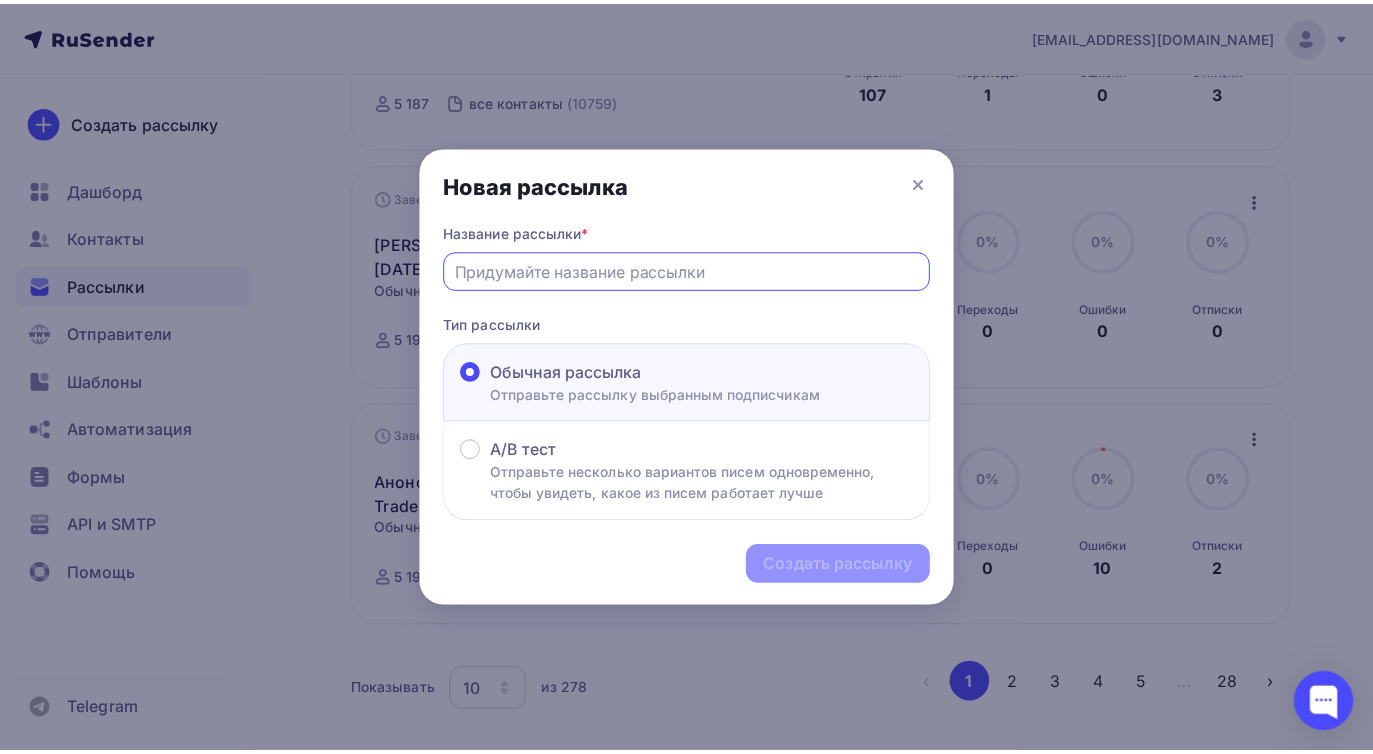 scroll, scrollTop: 0, scrollLeft: 0, axis: both 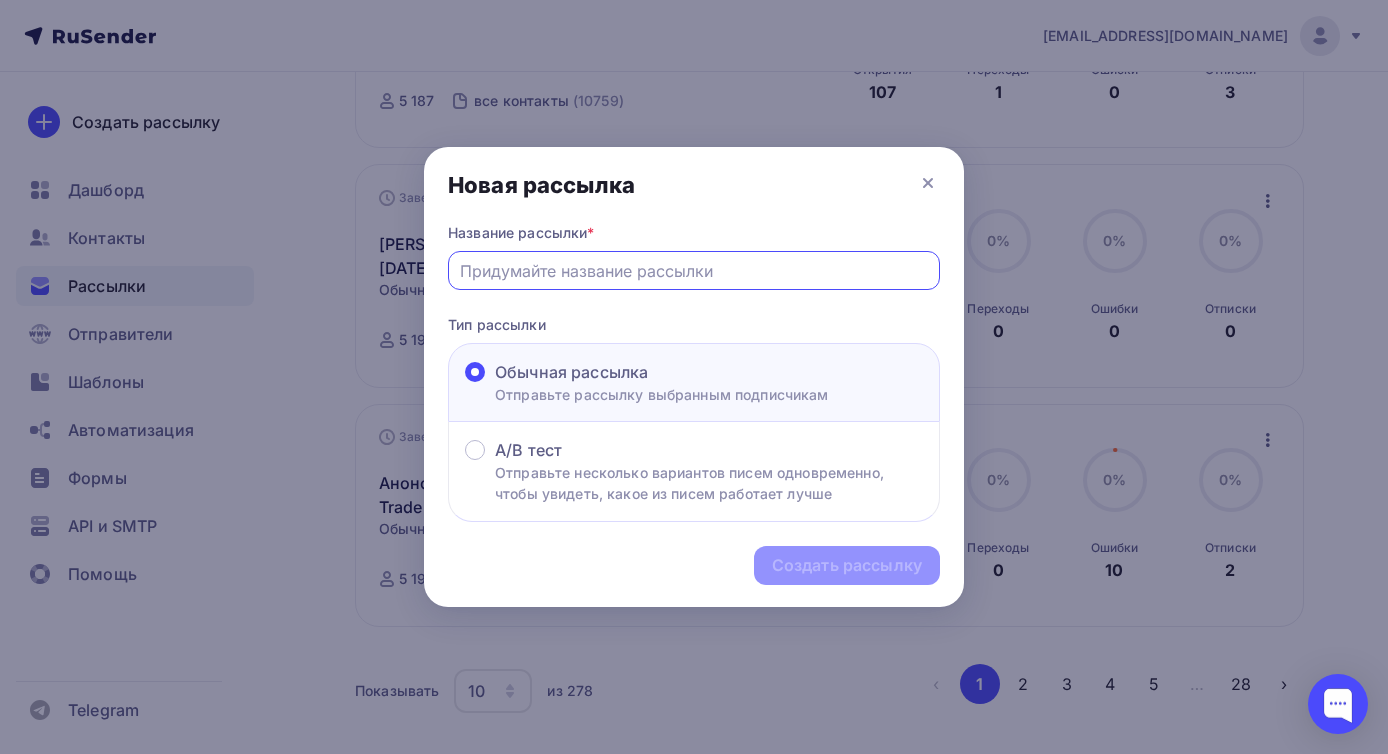 paste on "Дожим на курс Профит, старт [DATE]" 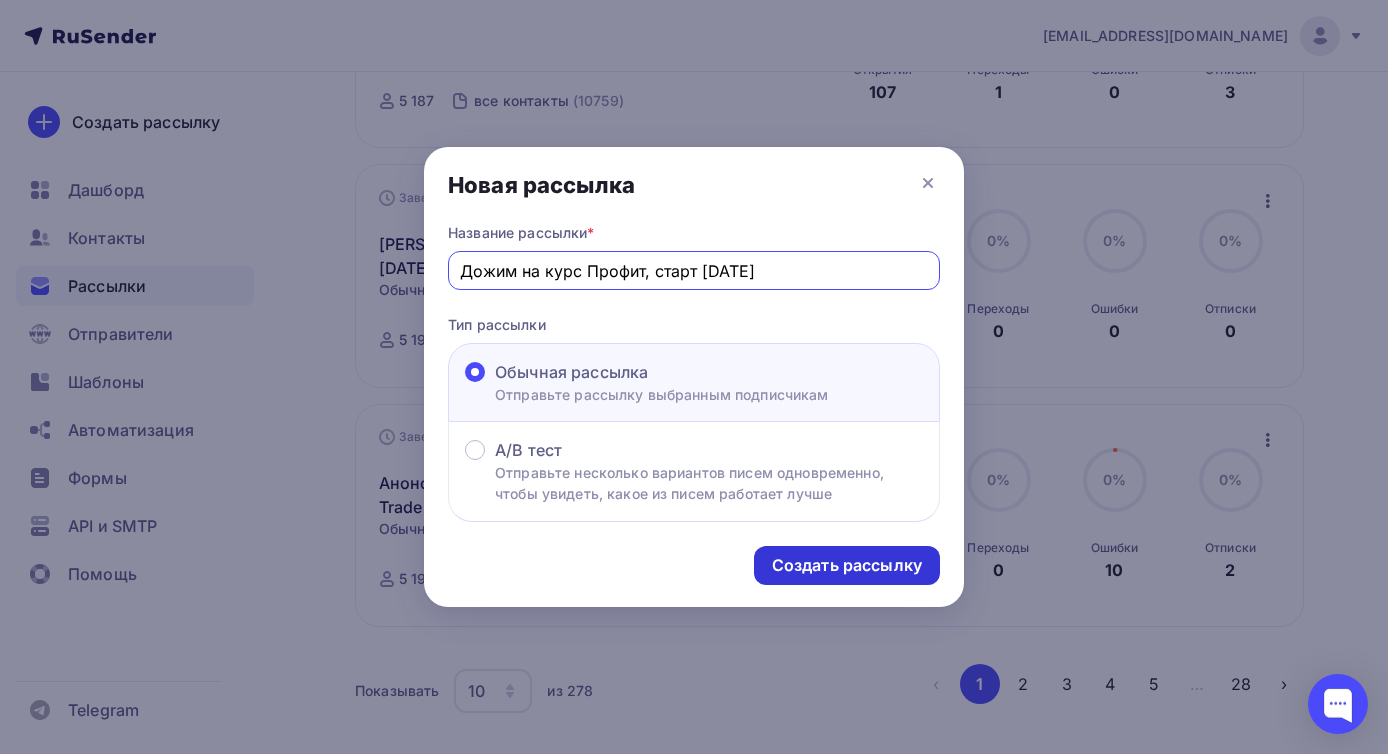 type on "Дожим на курс Профит, старт [DATE]" 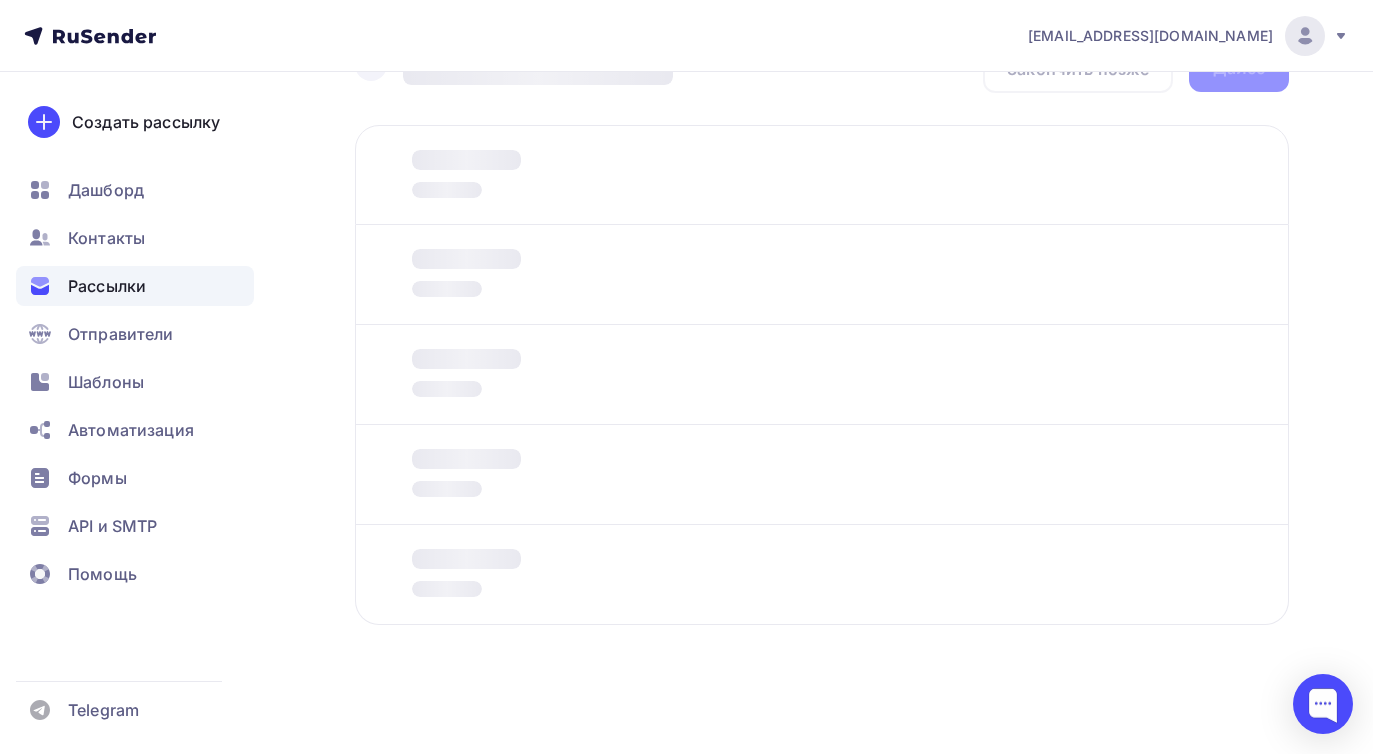 scroll, scrollTop: 0, scrollLeft: 0, axis: both 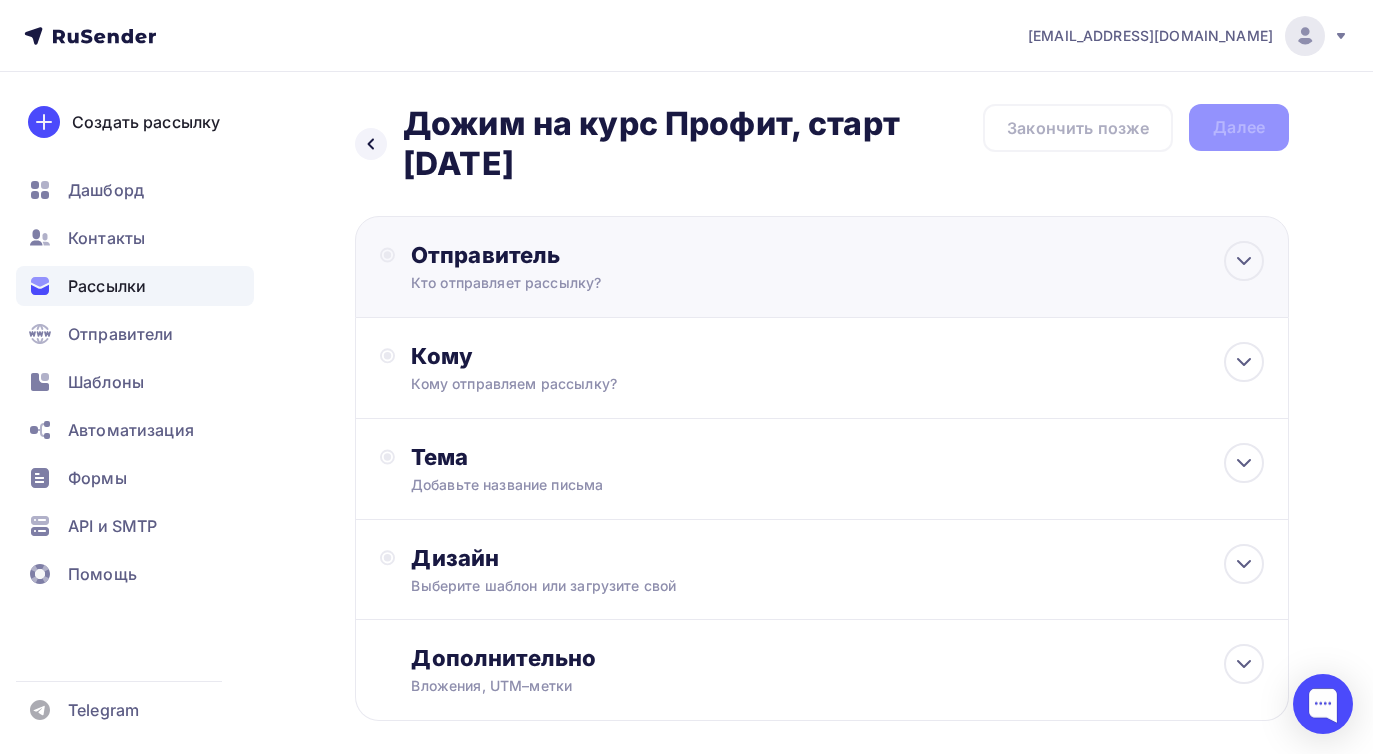 click on "Кто отправляет рассылку?" at bounding box center [606, 283] 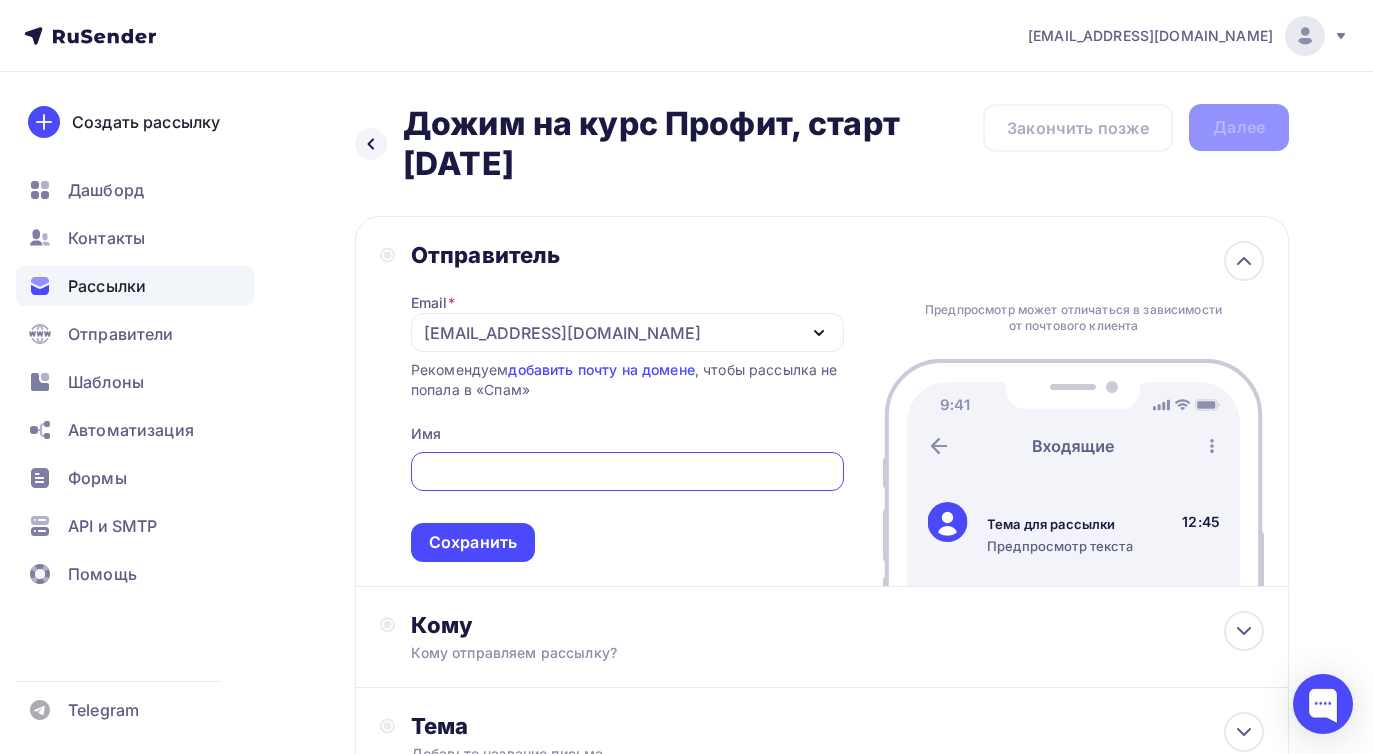 scroll, scrollTop: 0, scrollLeft: 0, axis: both 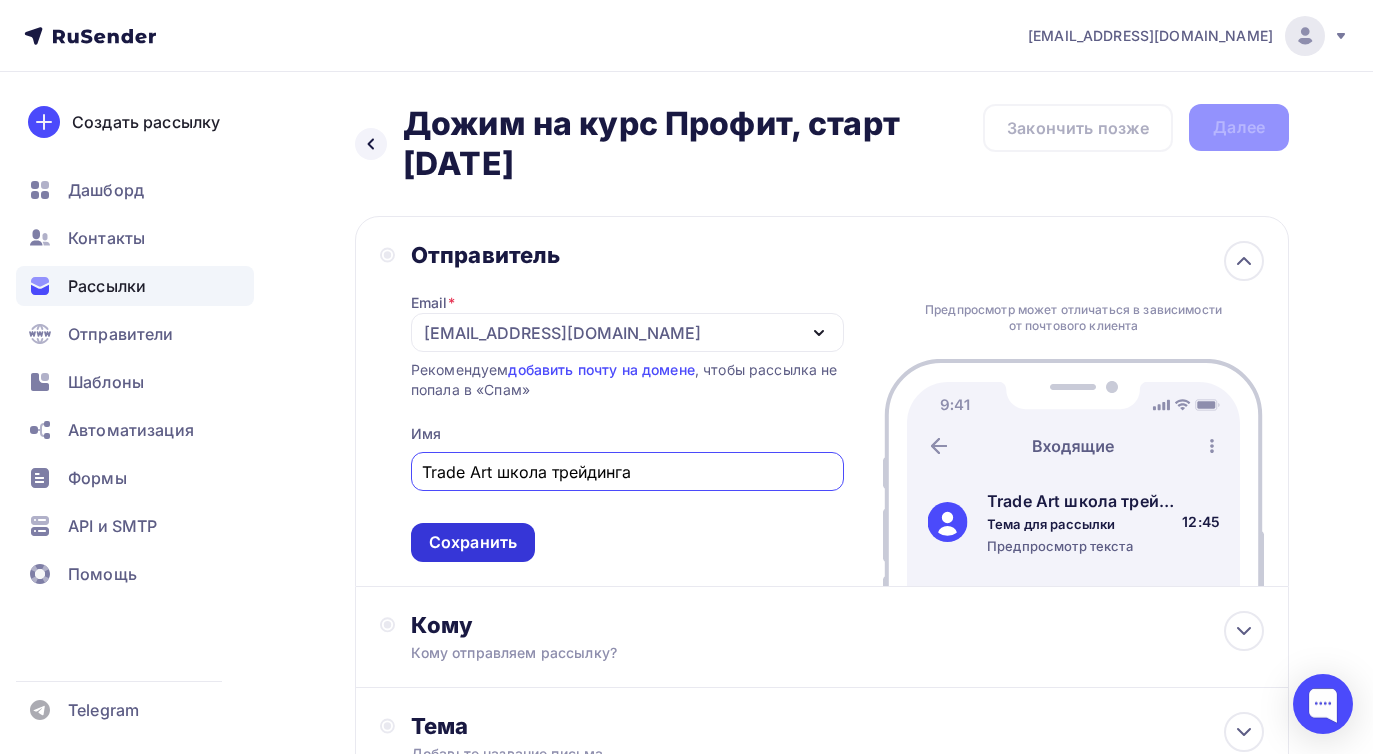 type on "Trade Art школа трейдинга" 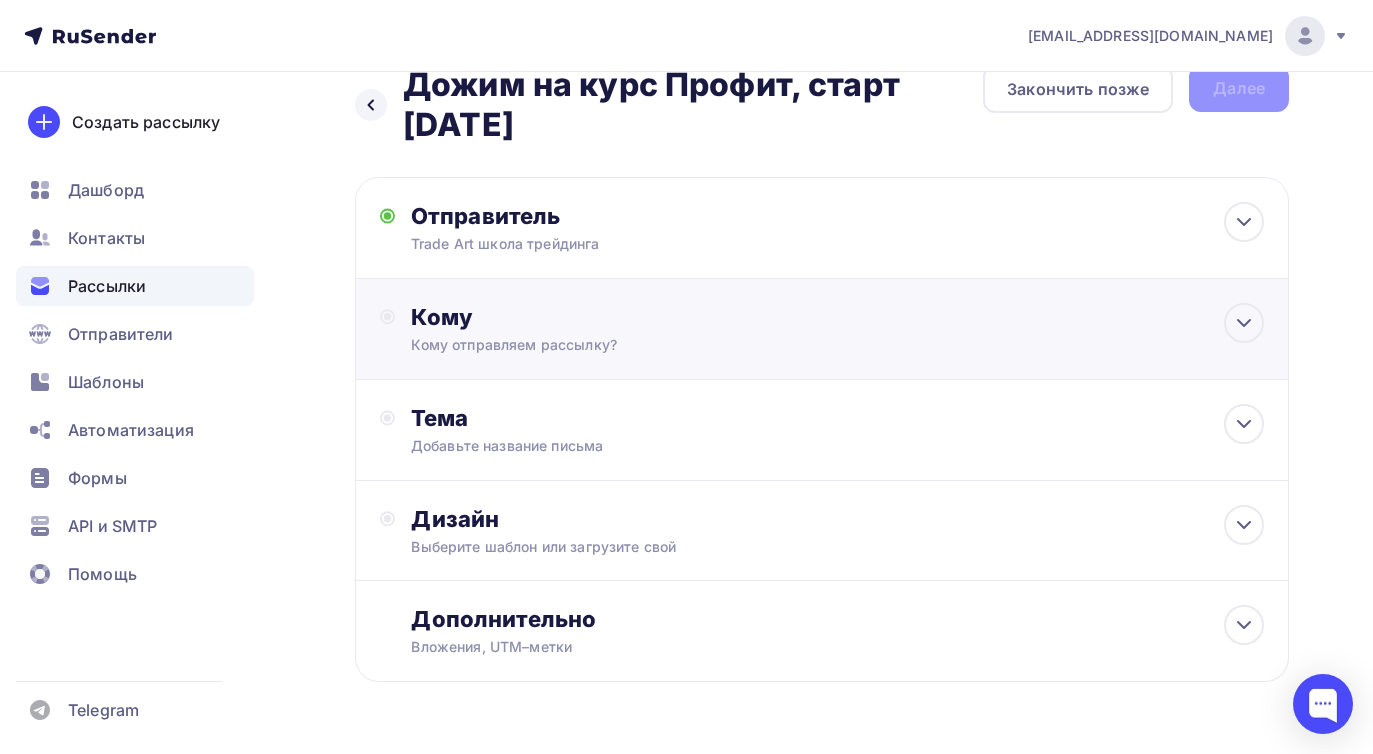 scroll, scrollTop: 40, scrollLeft: 0, axis: vertical 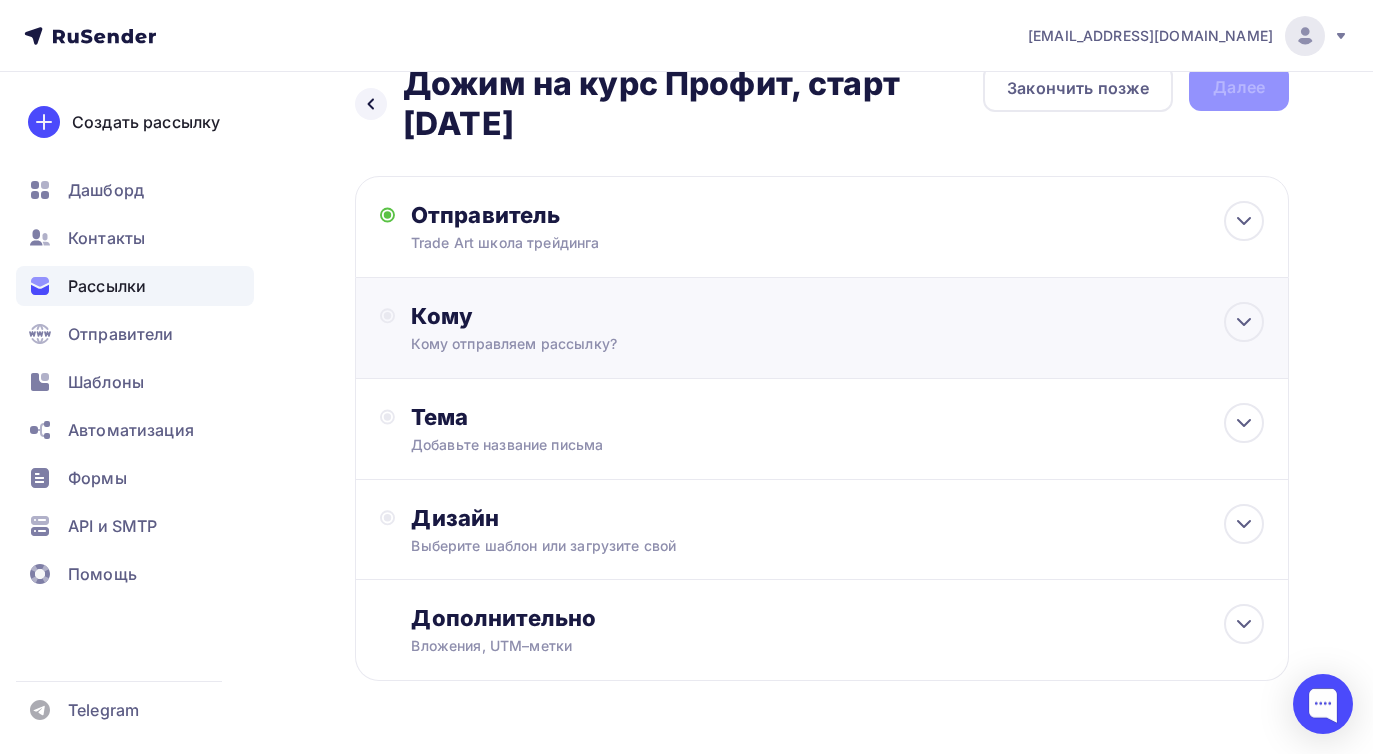 click on "Кому отправляем рассылку?" at bounding box center [794, 344] 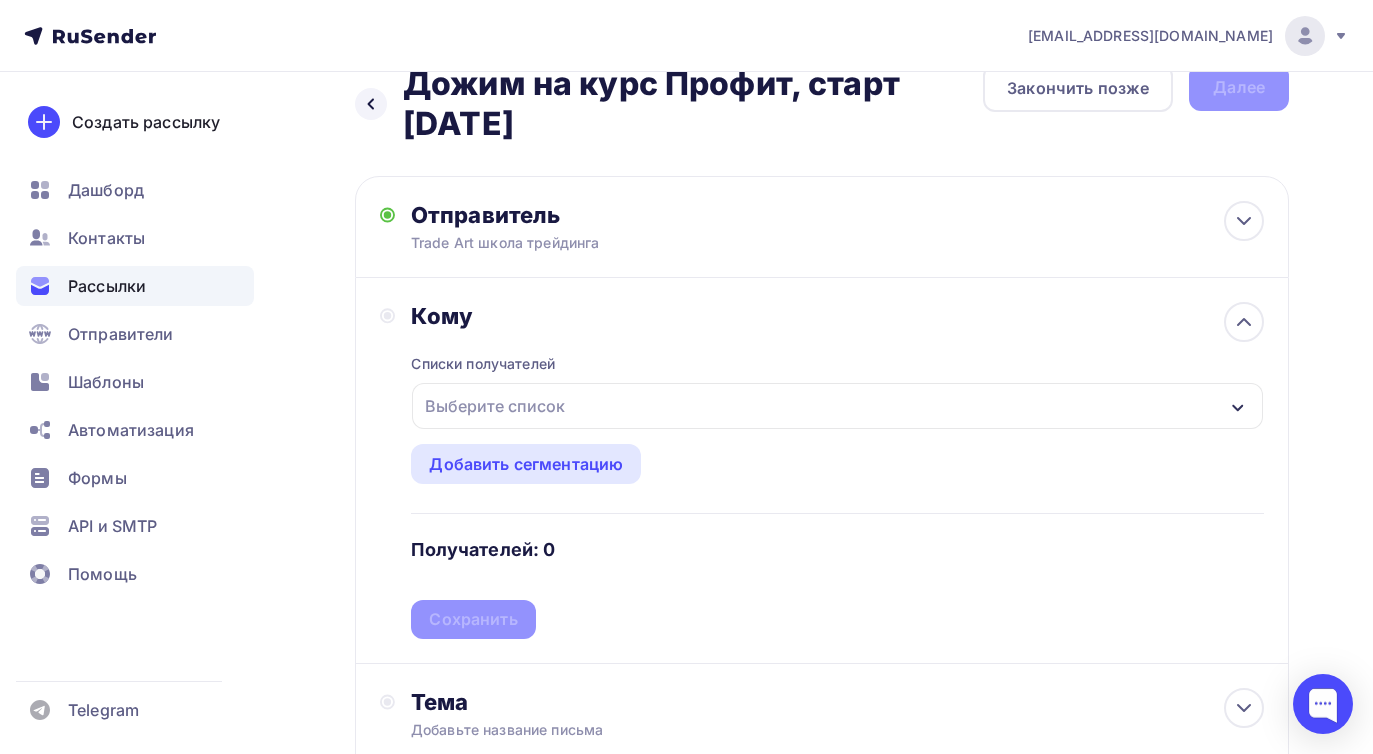 click on "Выберите список" at bounding box center (495, 406) 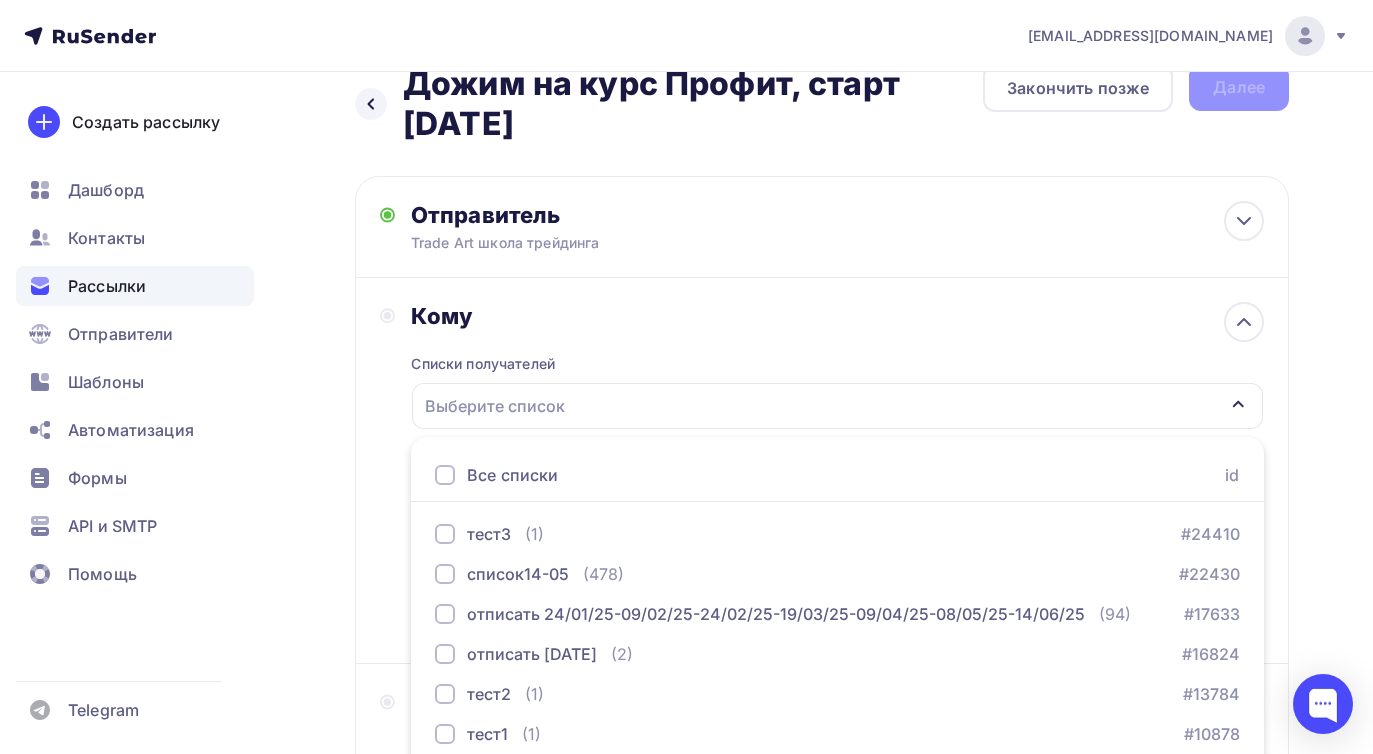 scroll, scrollTop: 165, scrollLeft: 0, axis: vertical 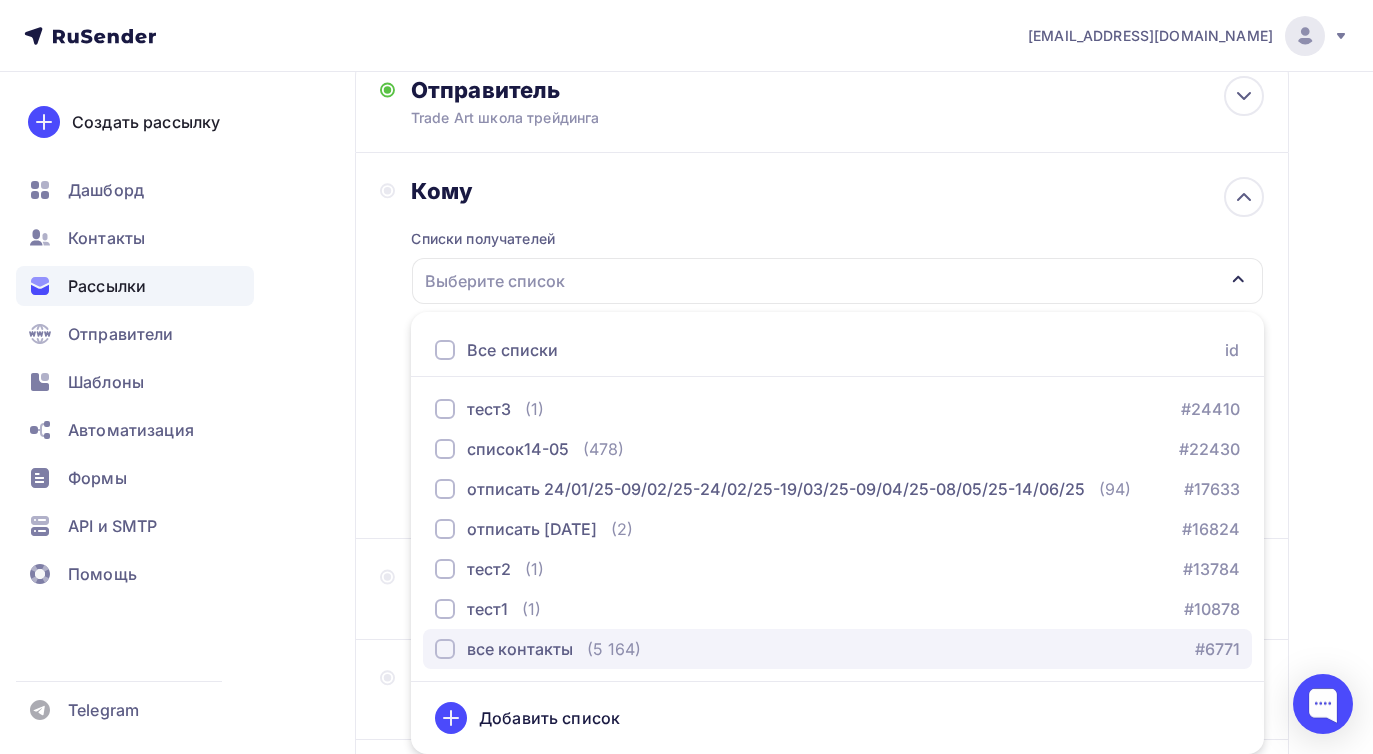 click at bounding box center [445, 649] 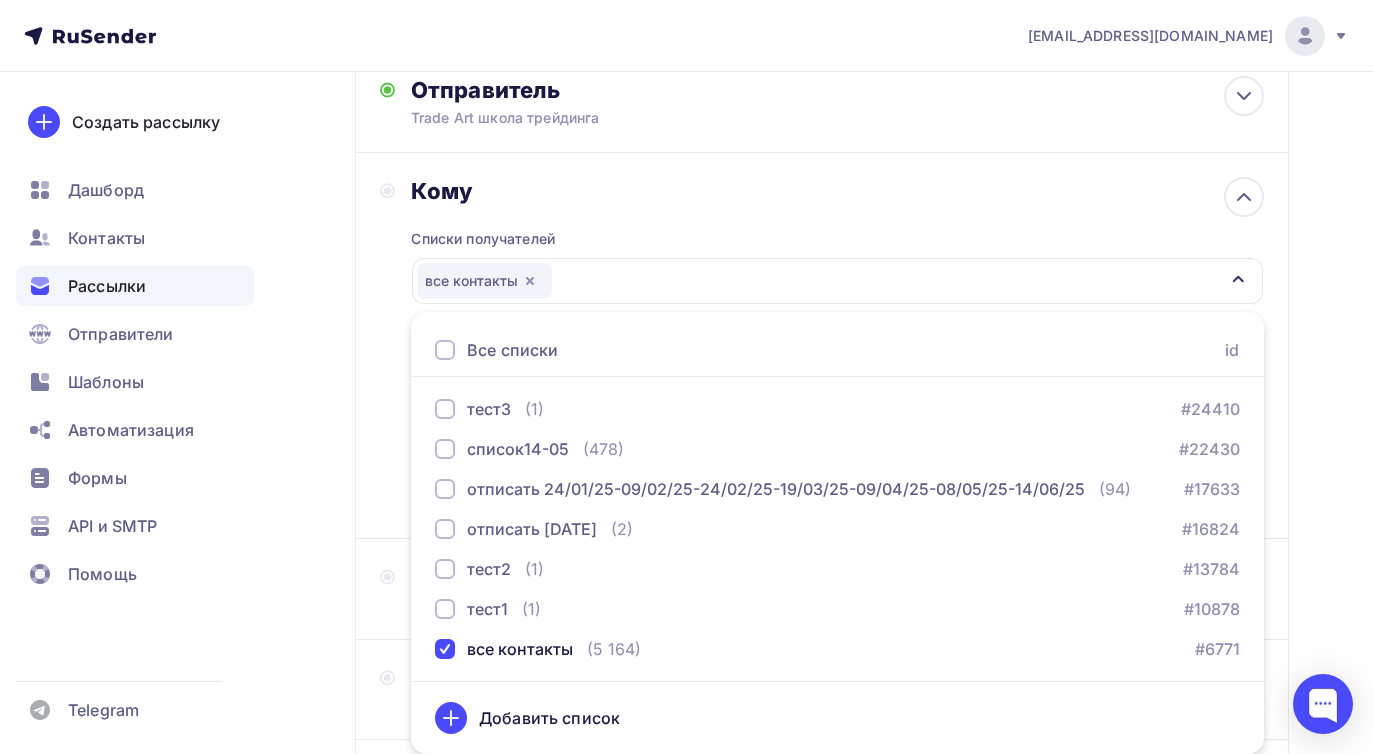 click on "Списки получателей
все контакты
Все списки
id
тест3
(1)
#24410
список14-05
(478)
#22430
отписать 24/01/25-09/02/25-24/02/25-19/03/25-09/04/25-08/05/25-14/06/25
(94)
#17633
отписать [DATE]
(2)
#16824
тест2
(1)
#13784
тест1
(1)
#10878
все контакты
(5 164)" at bounding box center (837, 359) 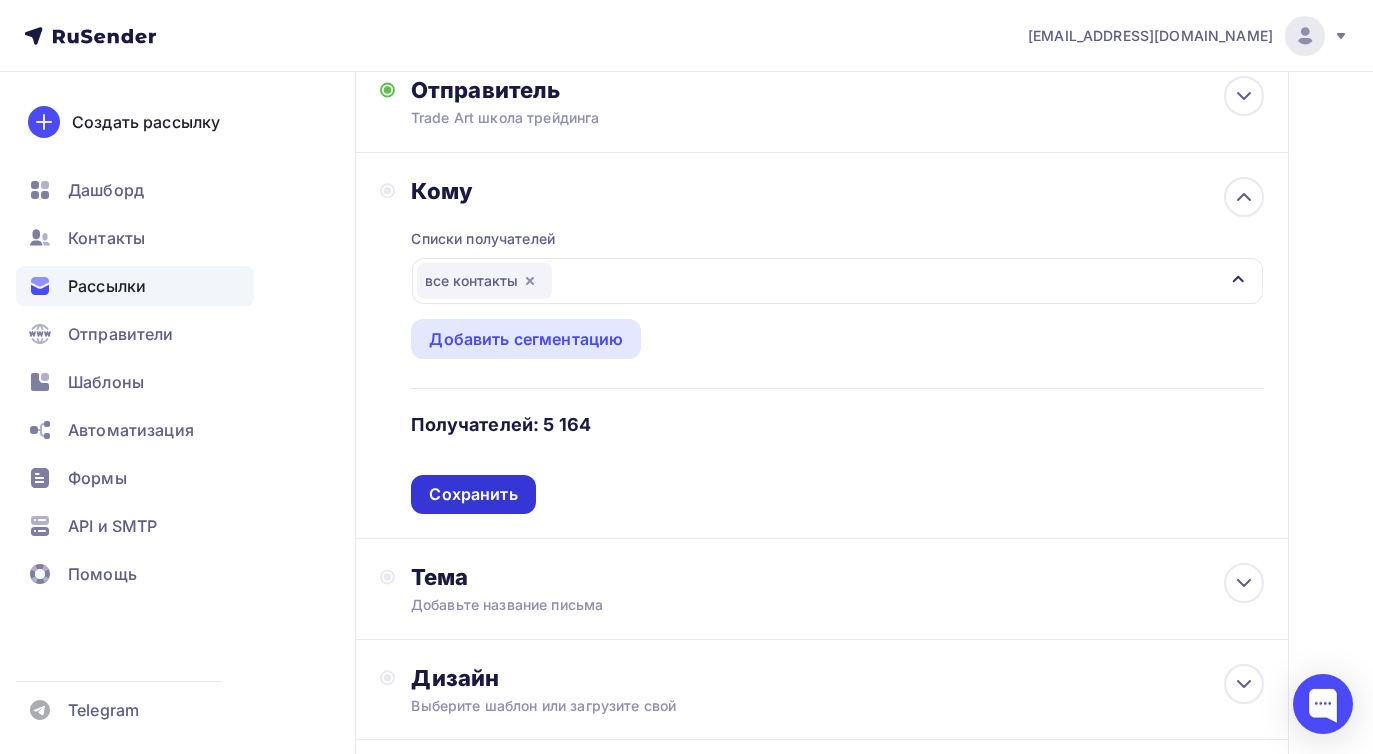 click on "Сохранить" at bounding box center [473, 494] 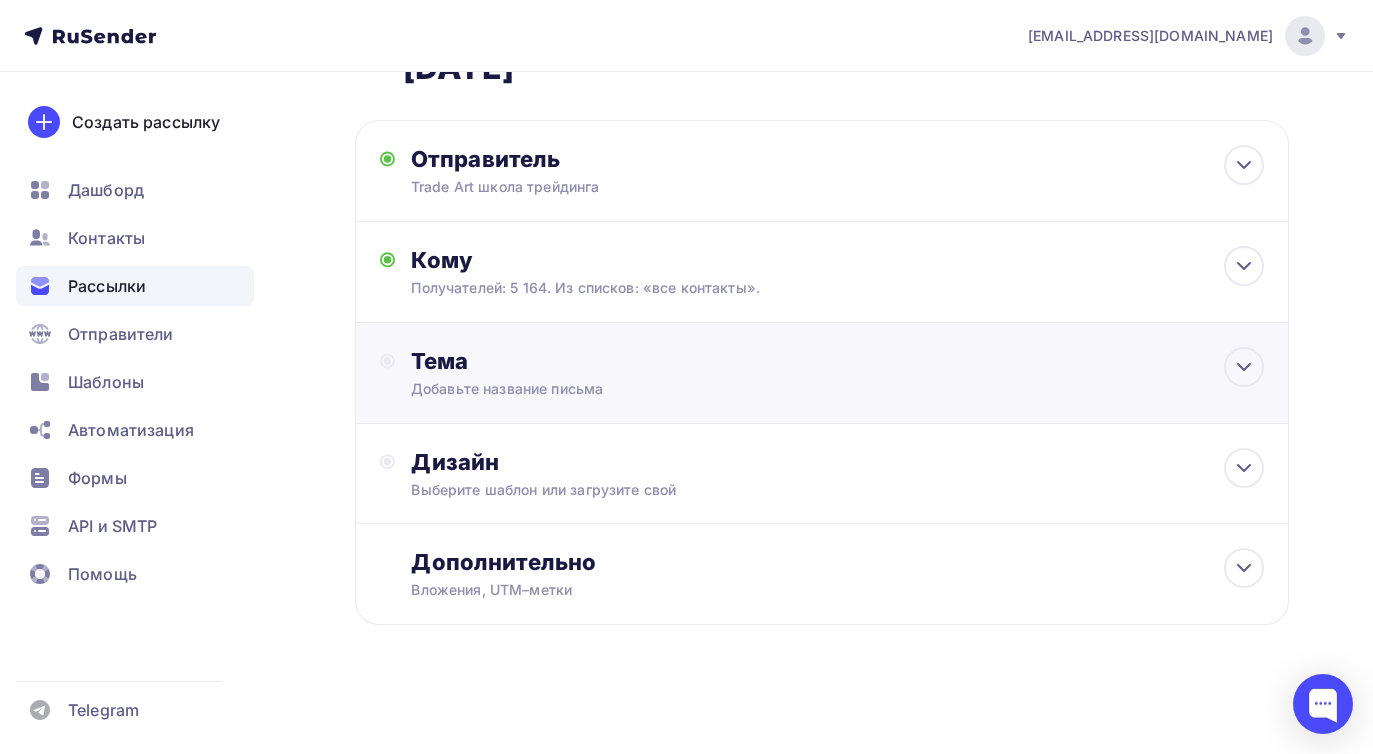click on "Тема
Добавьте название письма
Тема  *
Рекомендуем использовать не более 150 символов
Прехедер               Сохранить" at bounding box center [608, 373] 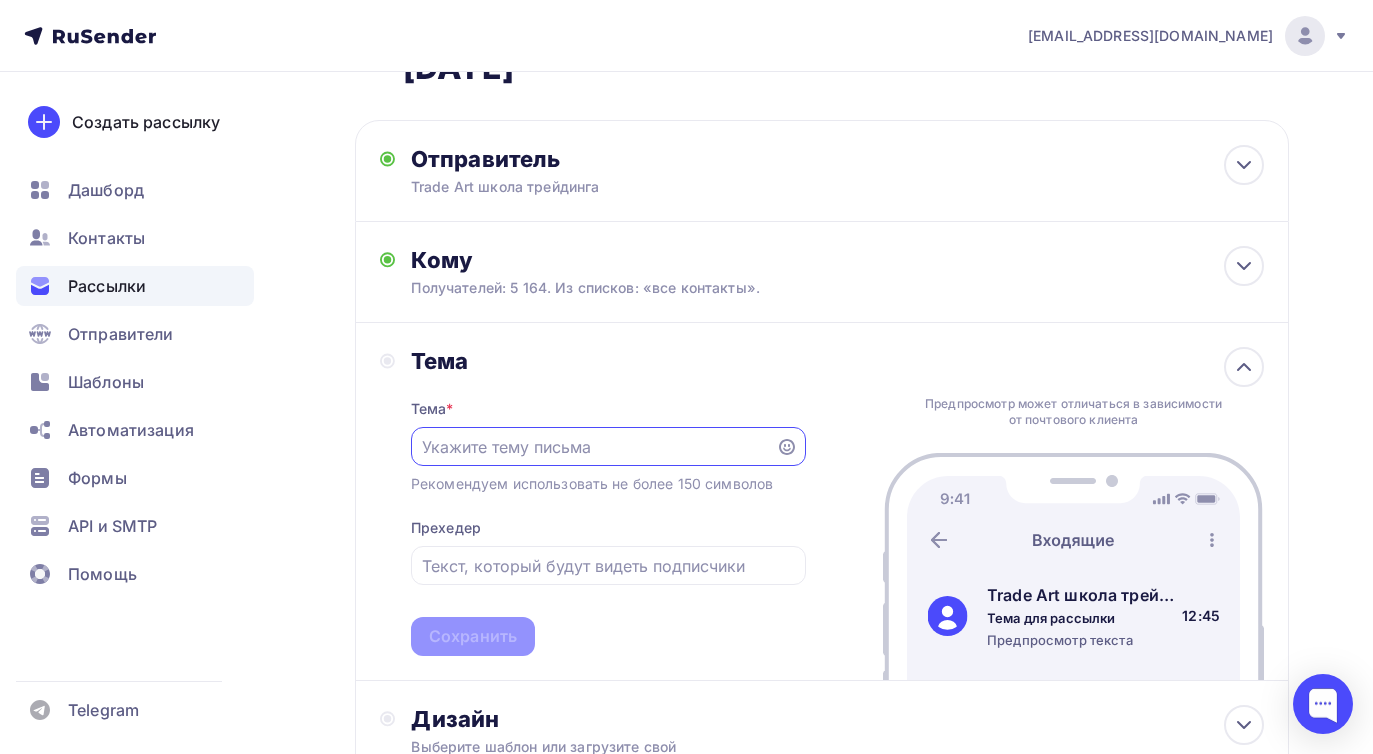 scroll, scrollTop: 95, scrollLeft: 0, axis: vertical 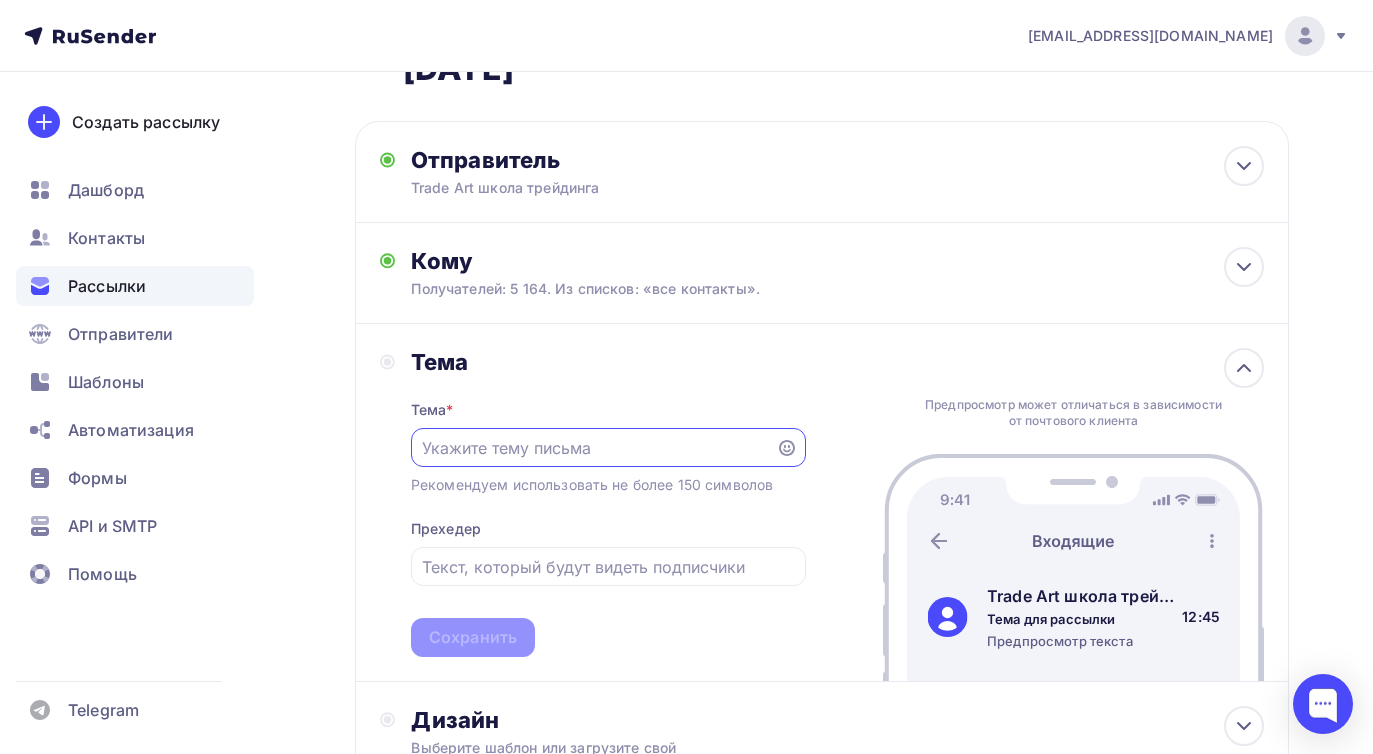 paste on "ещё не всё потеряно!" 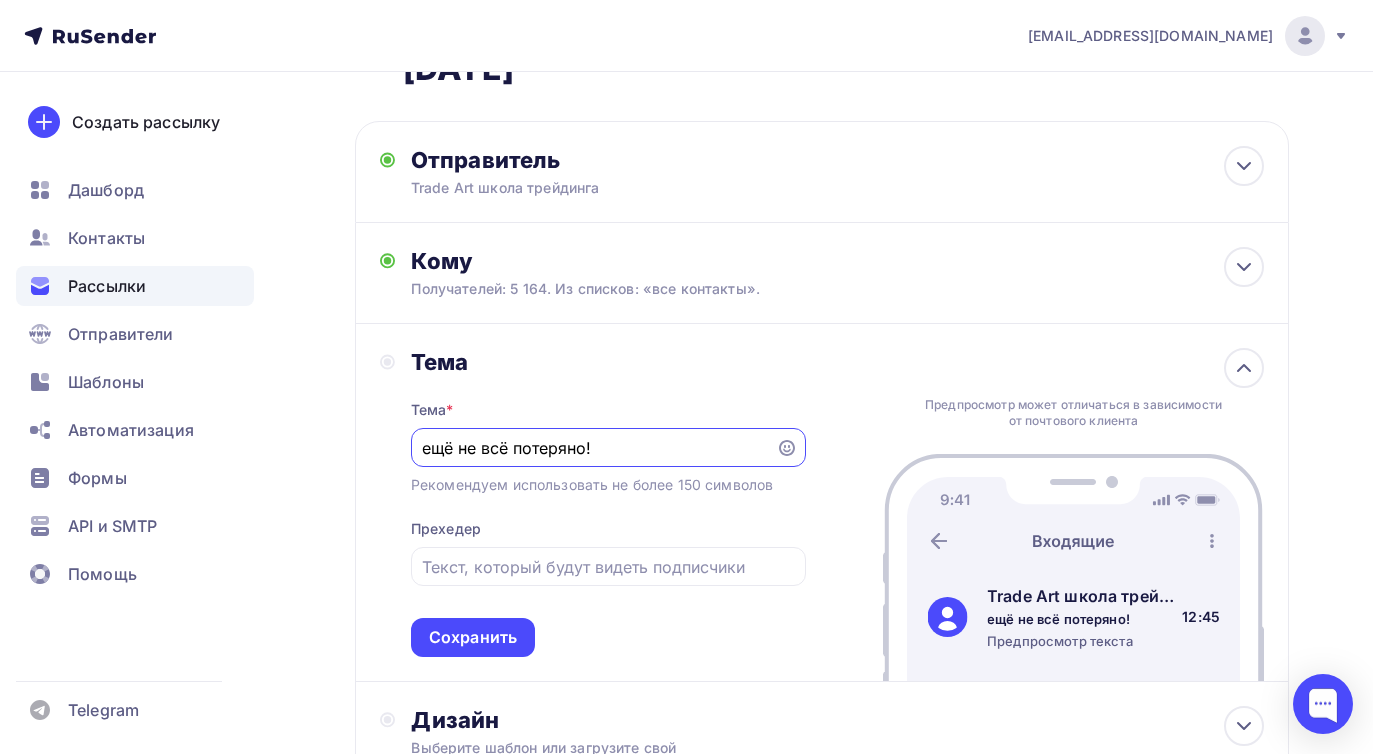 click on "ещё не всё потеряно!" at bounding box center (593, 448) 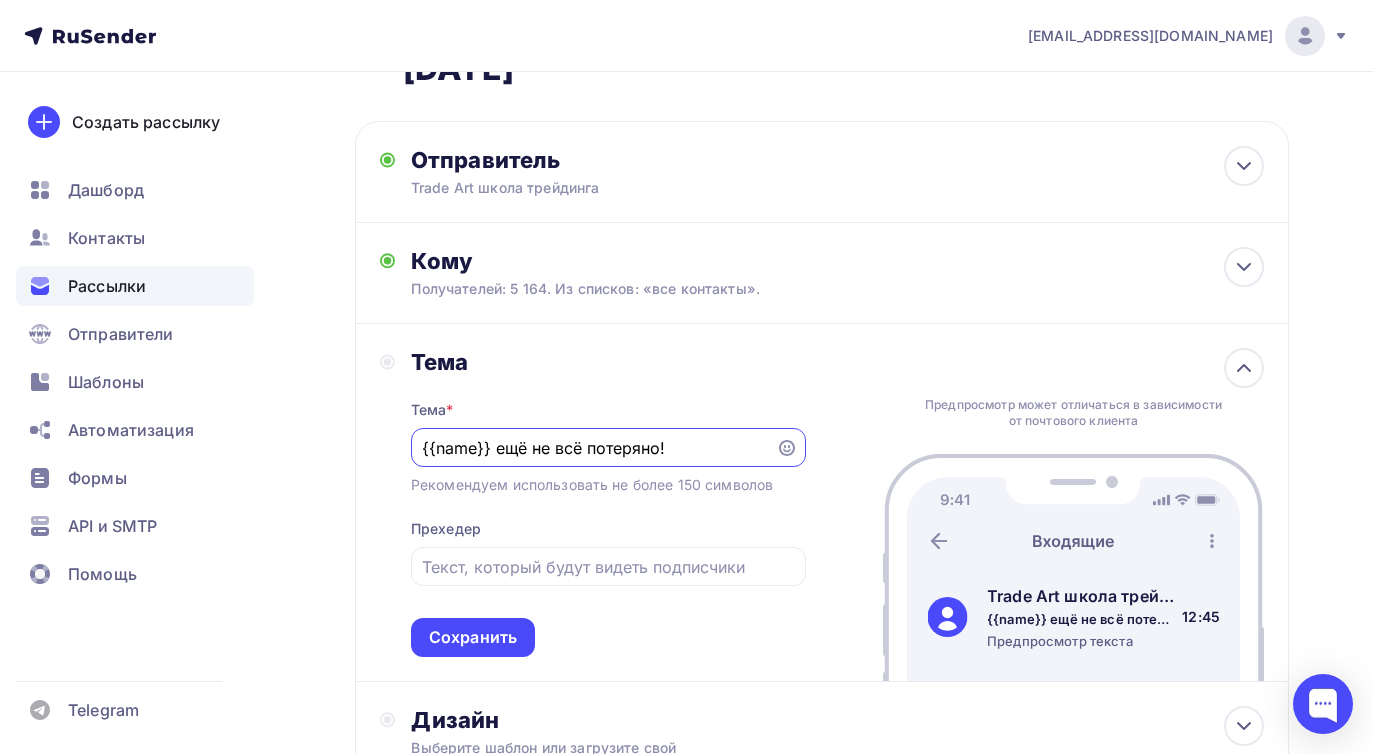 click on "{{name}} ещё не всё потеряно!" at bounding box center [593, 448] 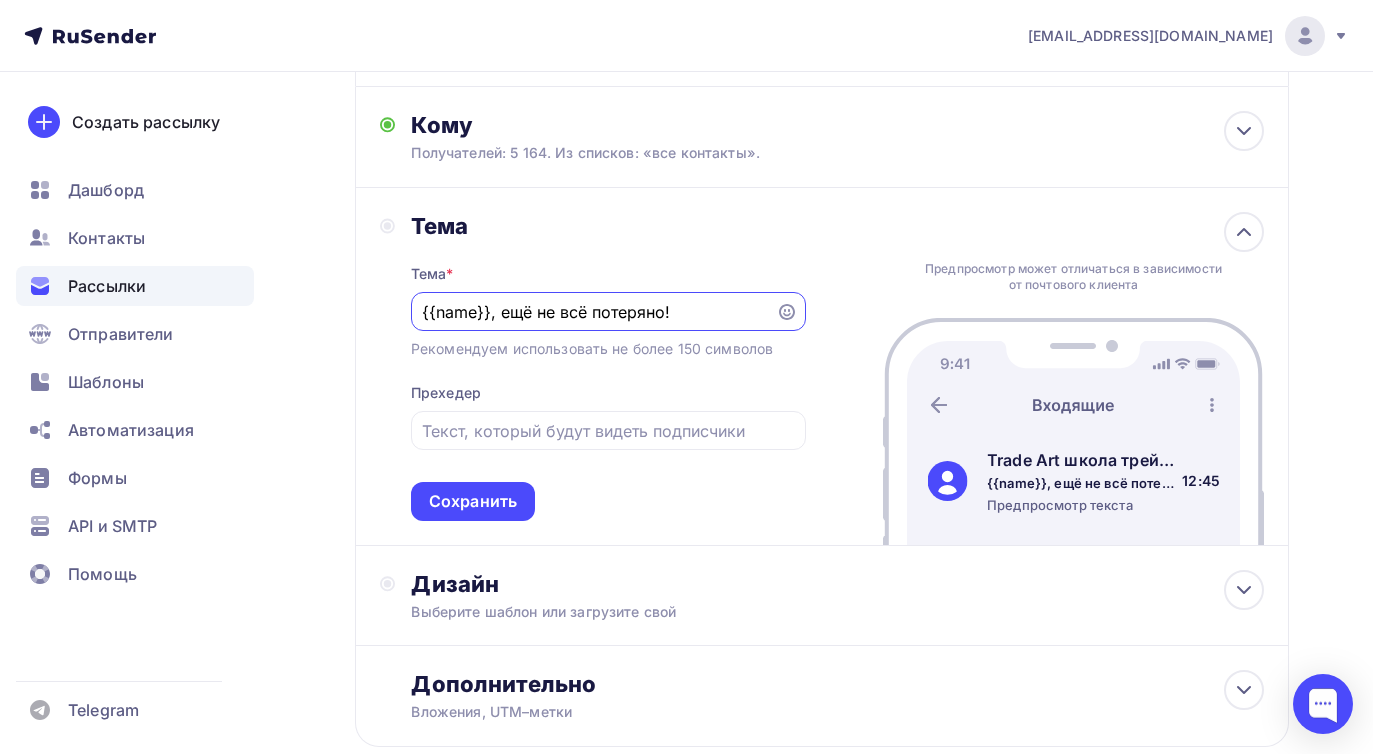 scroll, scrollTop: 243, scrollLeft: 0, axis: vertical 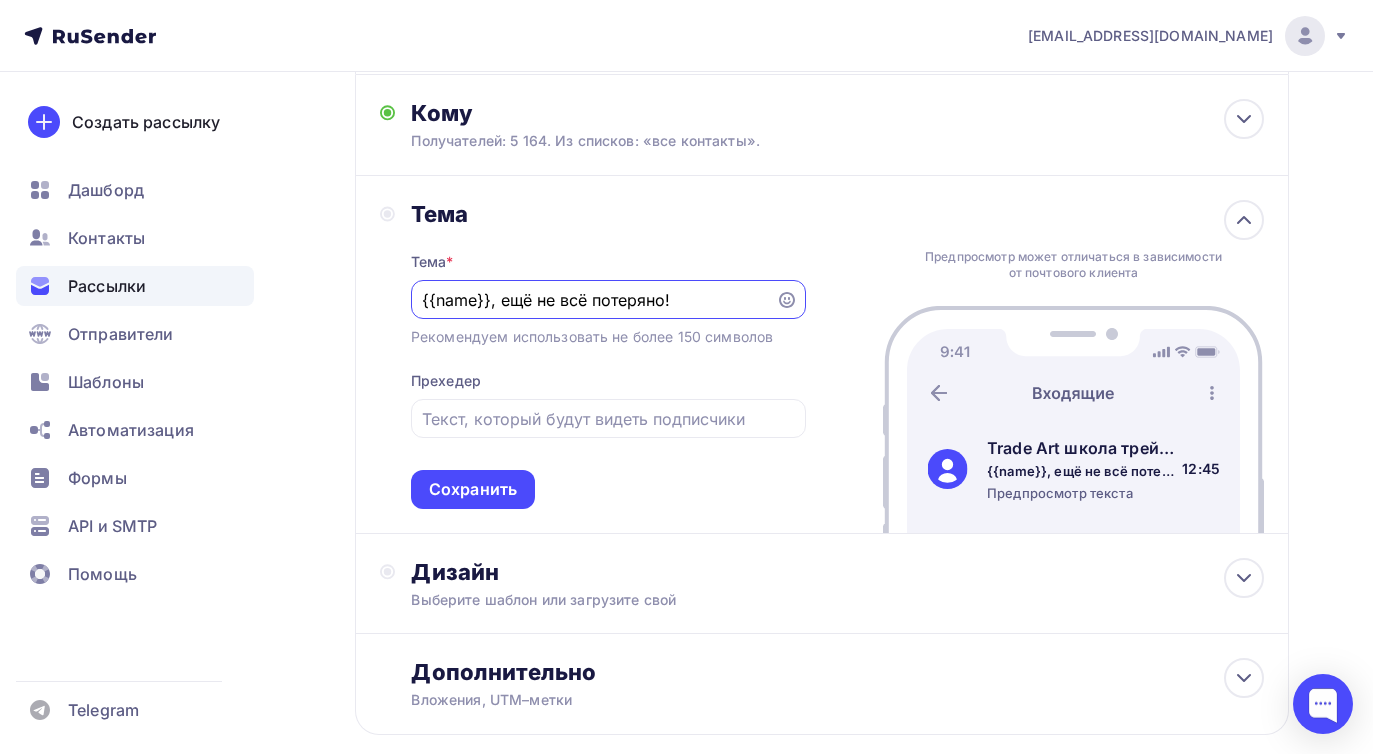 type on "{{name}}, ещё не всё потеряно!" 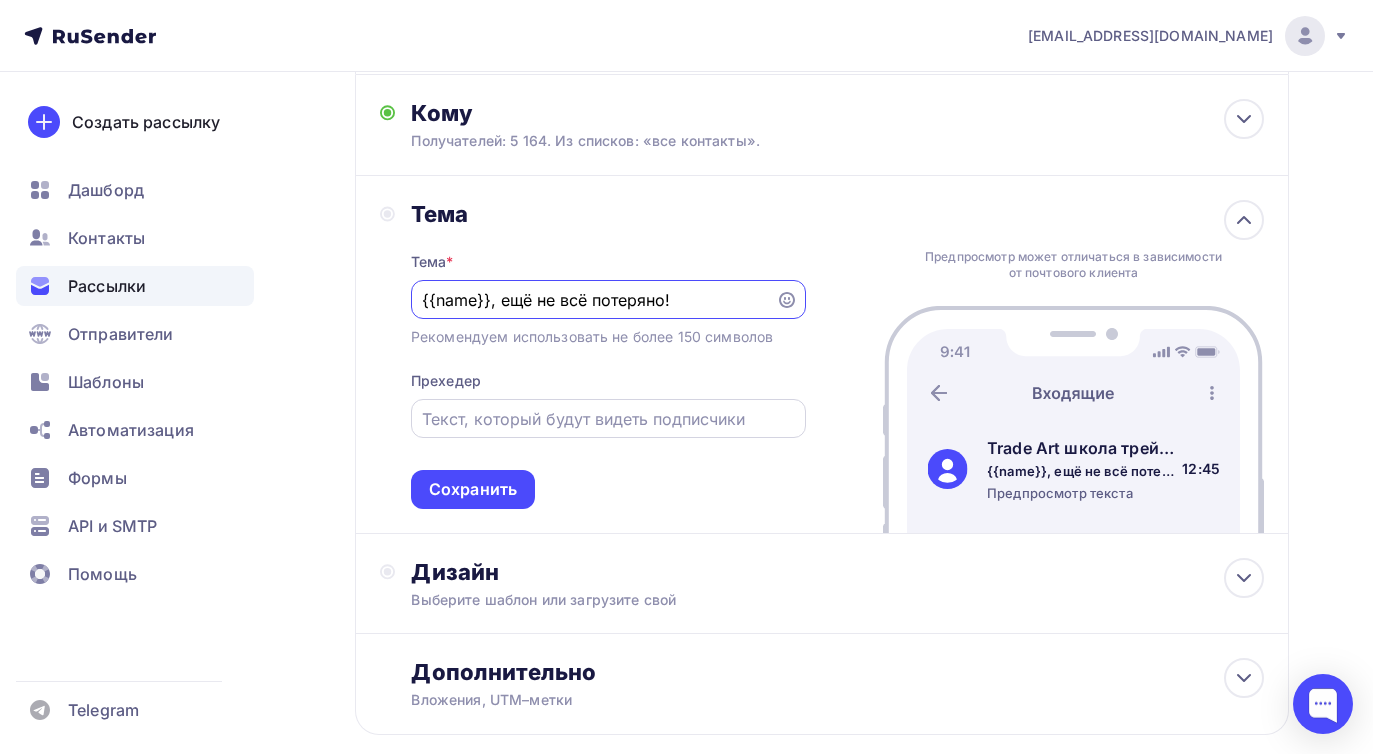click at bounding box center [608, 419] 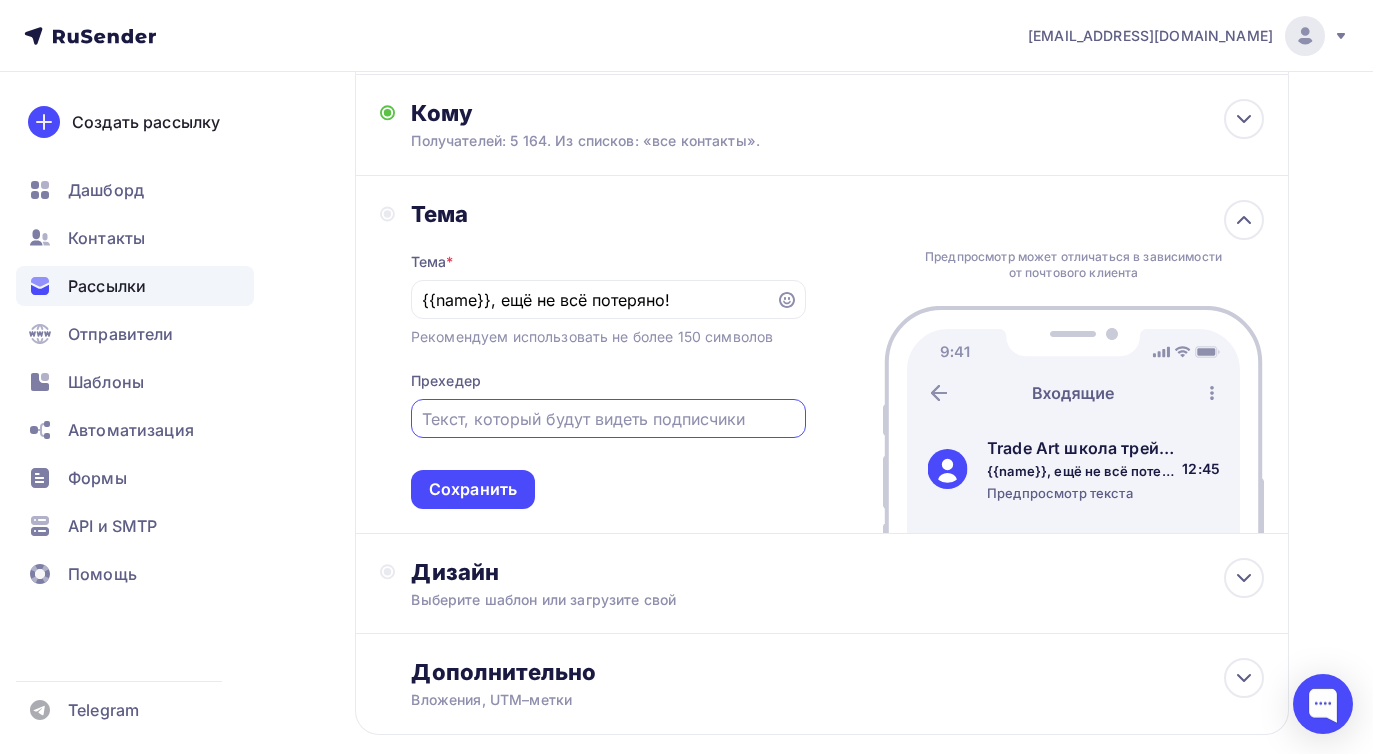 paste on "Последний шанс попасть на обучение!" 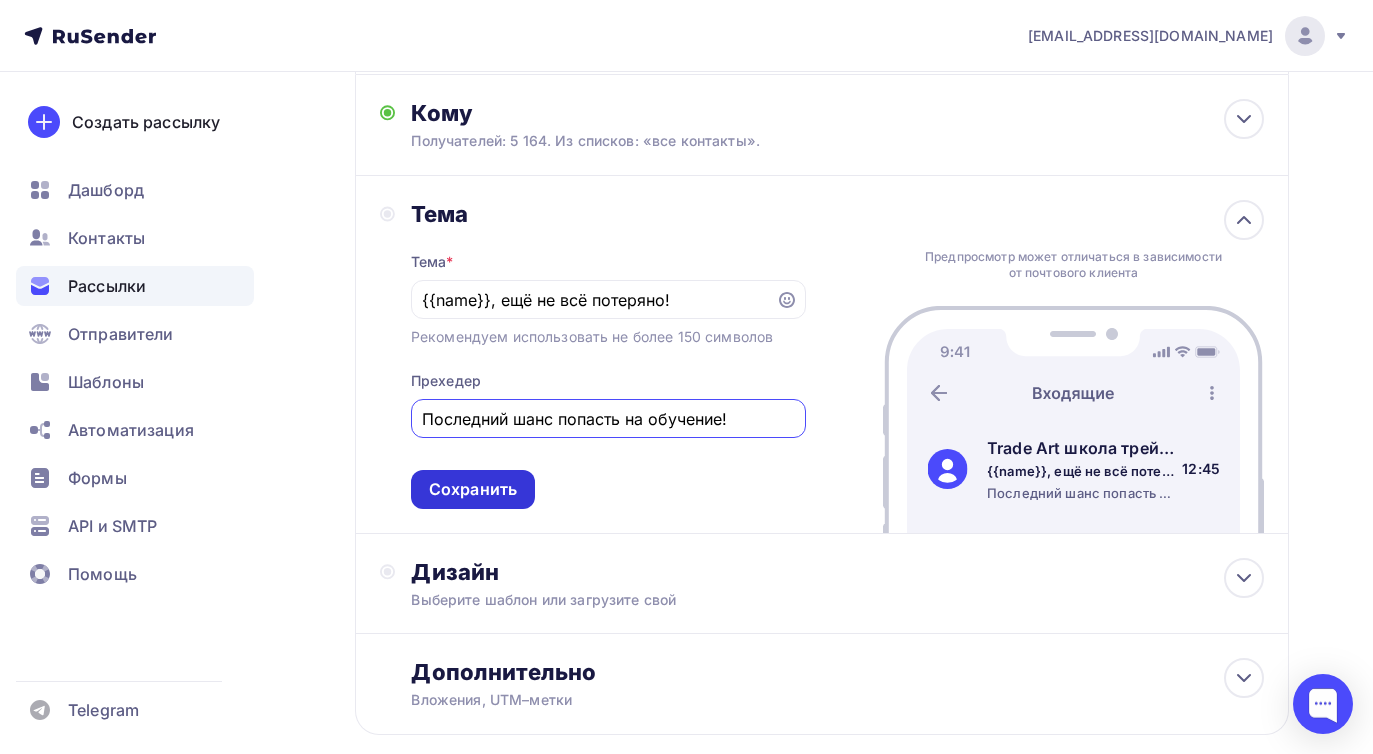 type on "Последний шанс попасть на обучение!" 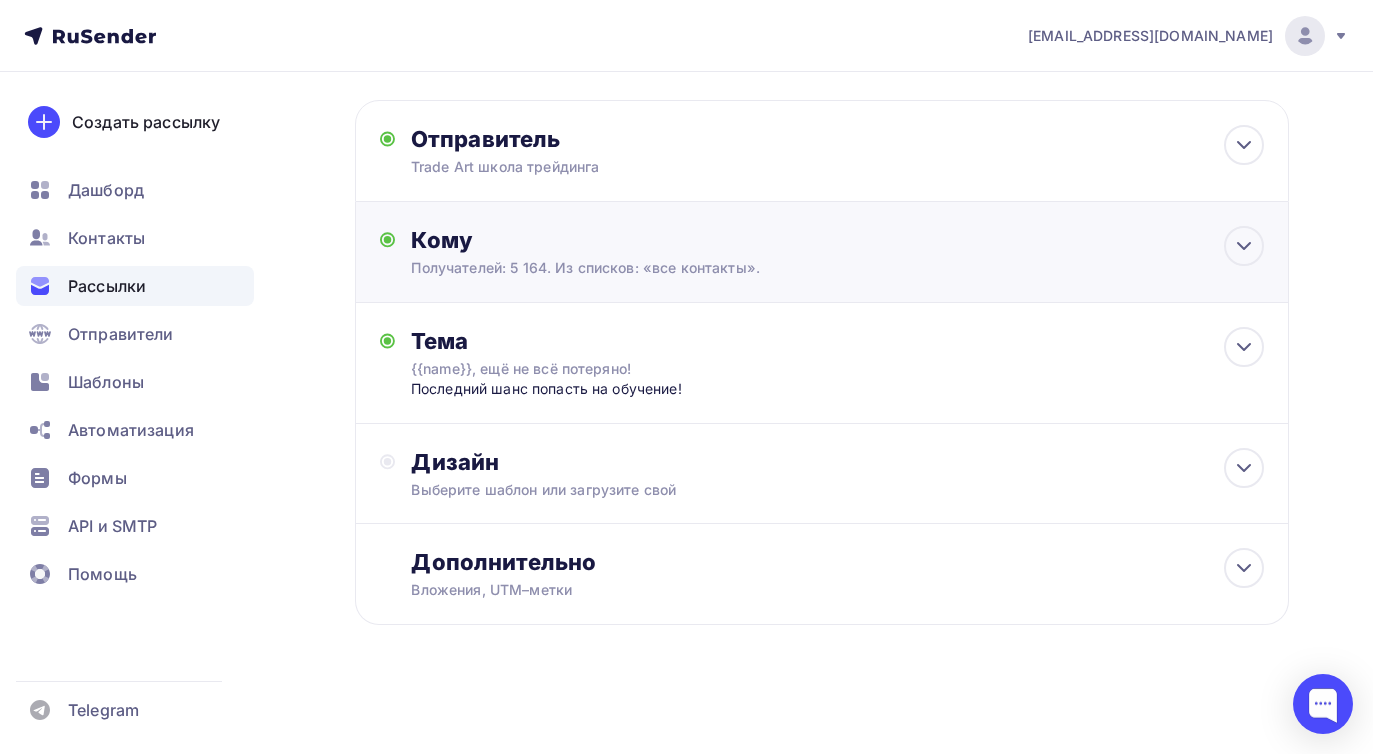scroll, scrollTop: 116, scrollLeft: 0, axis: vertical 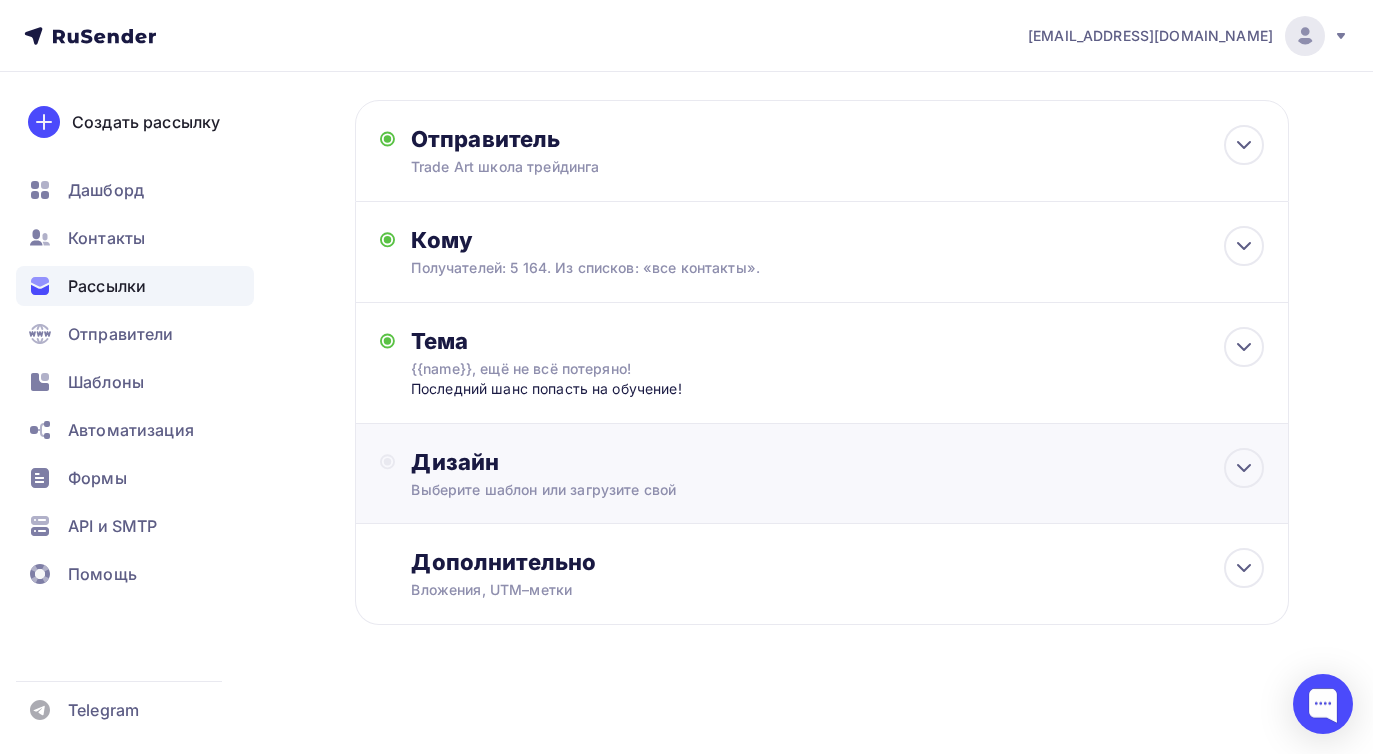 click on "Дизайн" at bounding box center (837, 462) 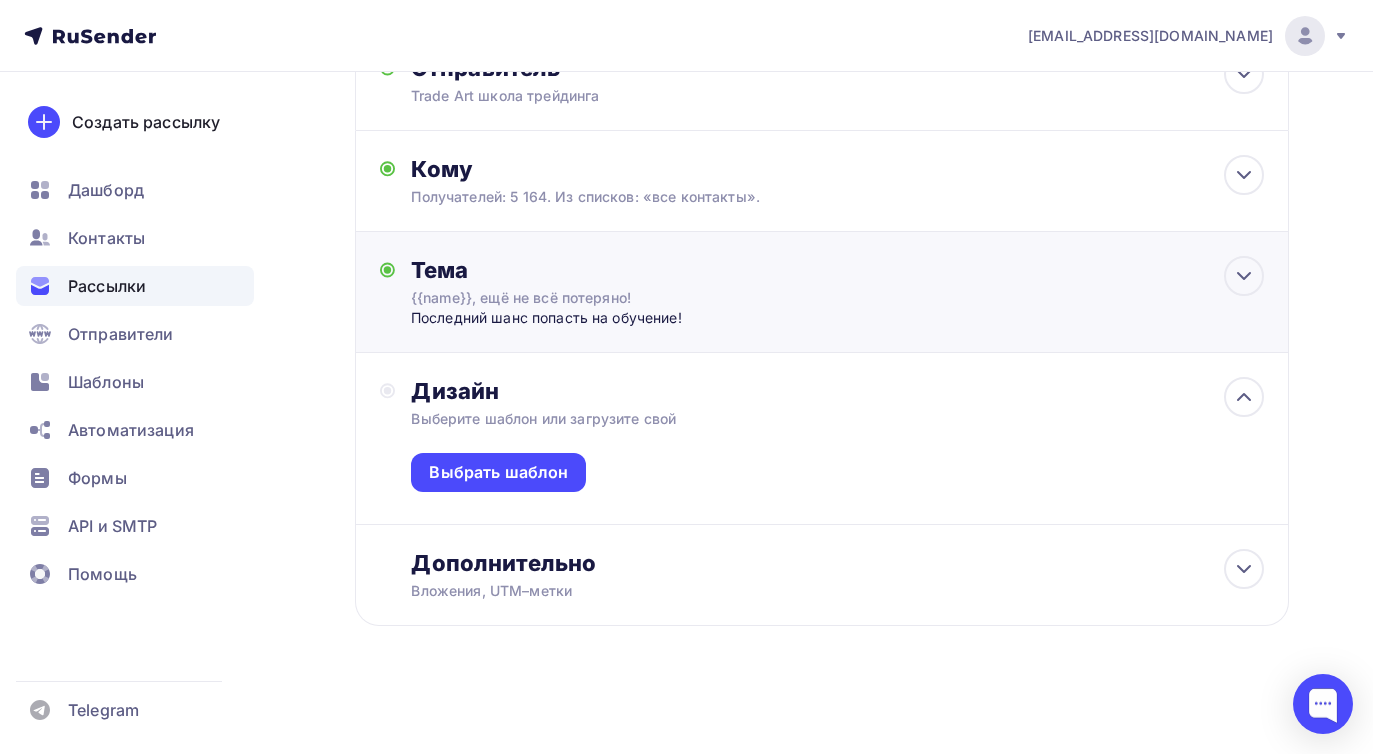 scroll, scrollTop: 188, scrollLeft: 0, axis: vertical 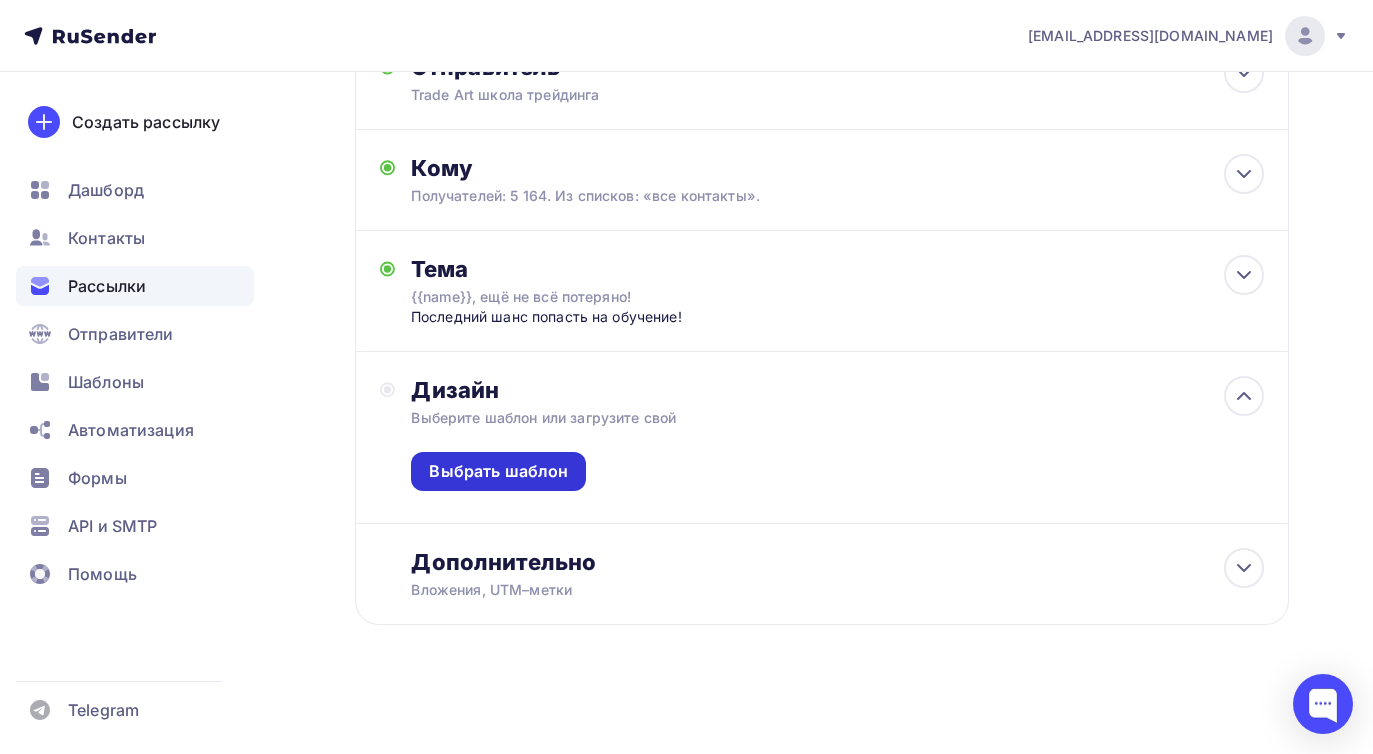 click on "Выбрать шаблон" at bounding box center (498, 471) 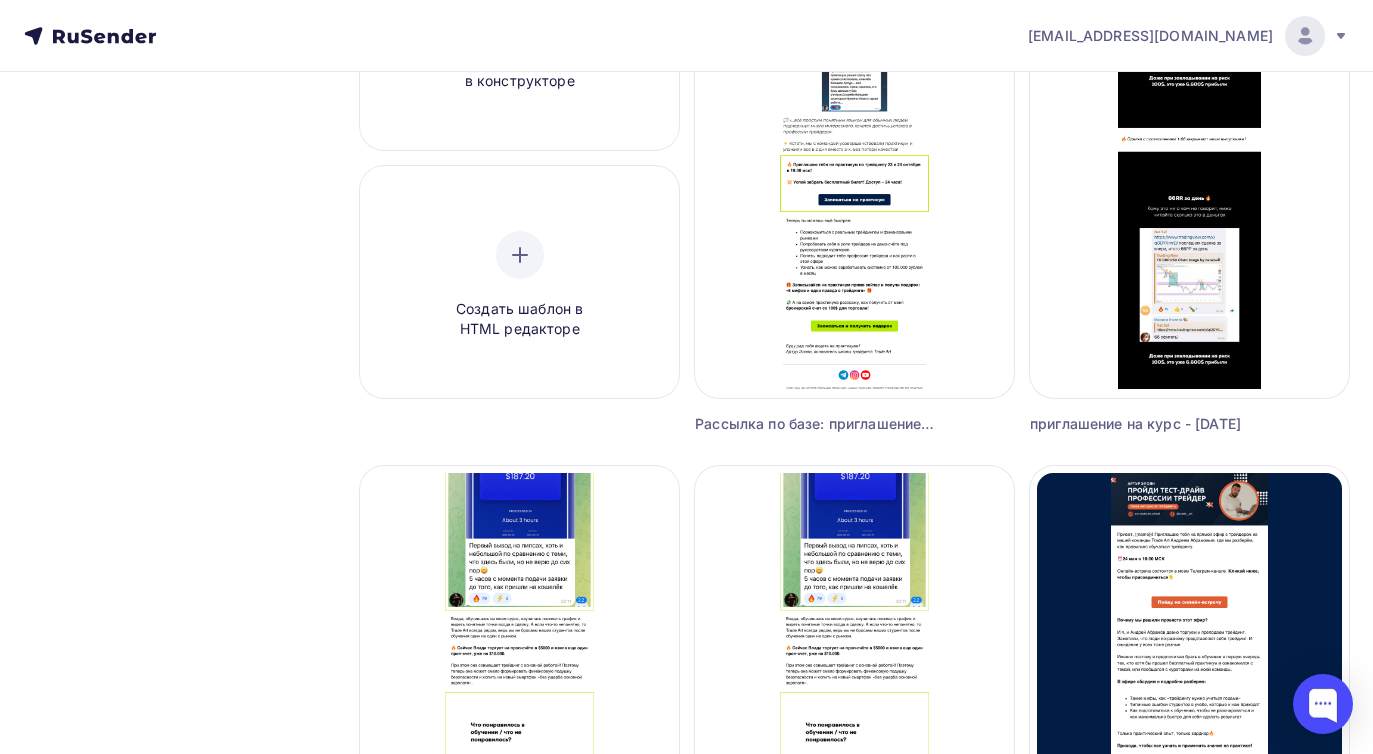 scroll, scrollTop: 0, scrollLeft: 0, axis: both 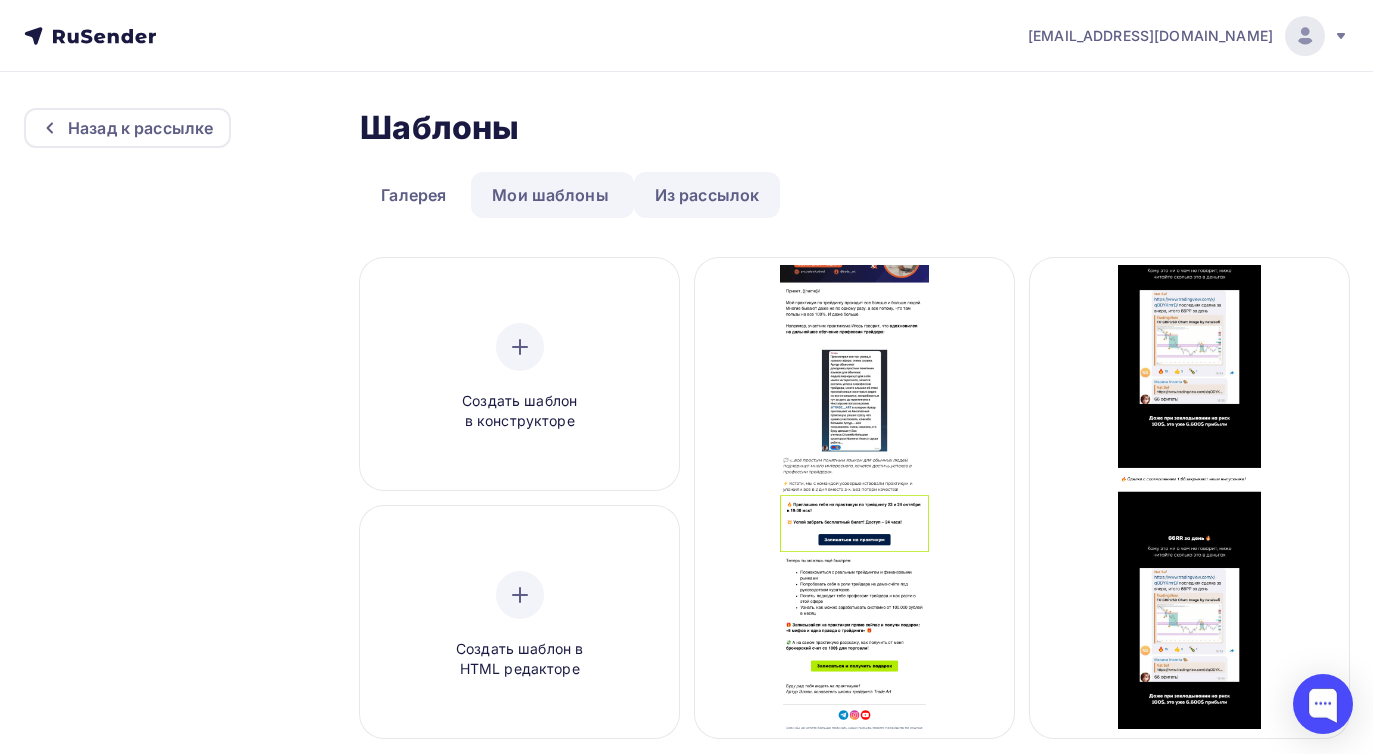 click on "Из рассылок" at bounding box center (707, 195) 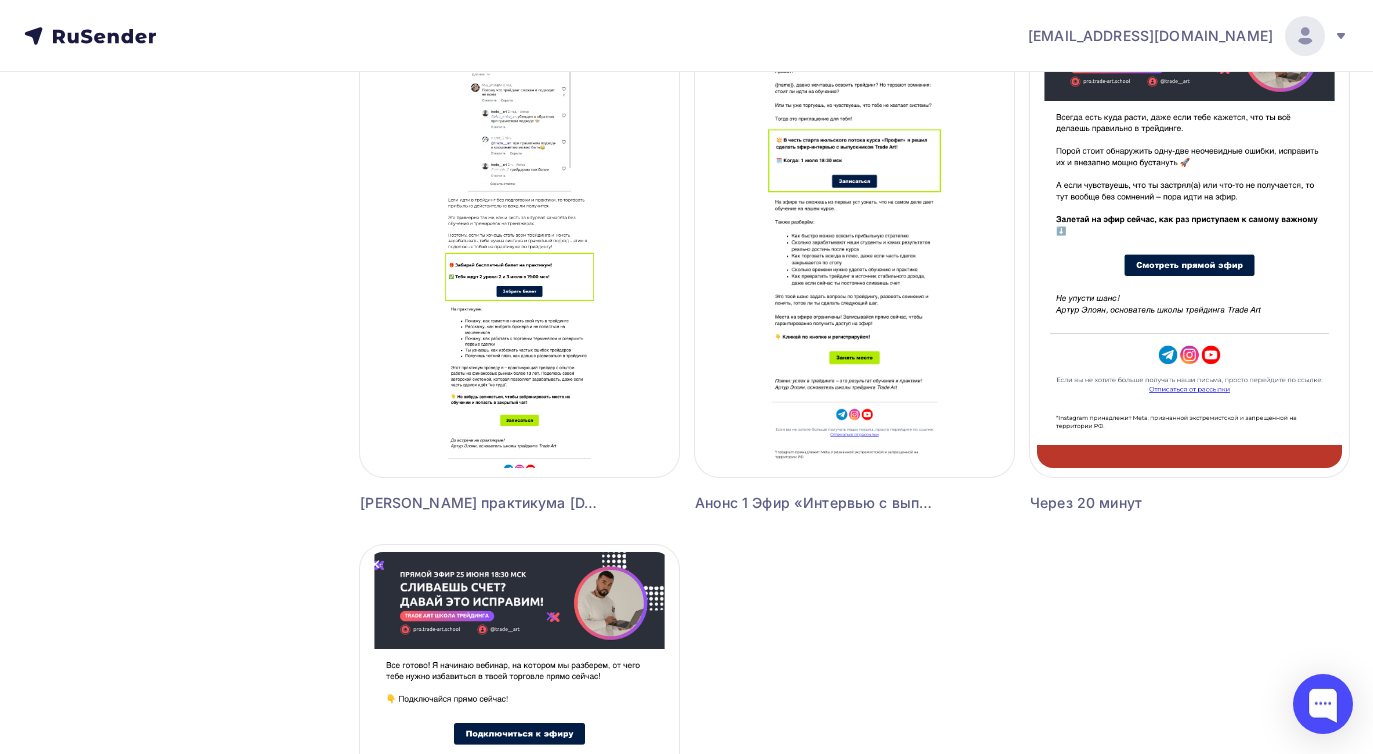 scroll, scrollTop: 1710, scrollLeft: 0, axis: vertical 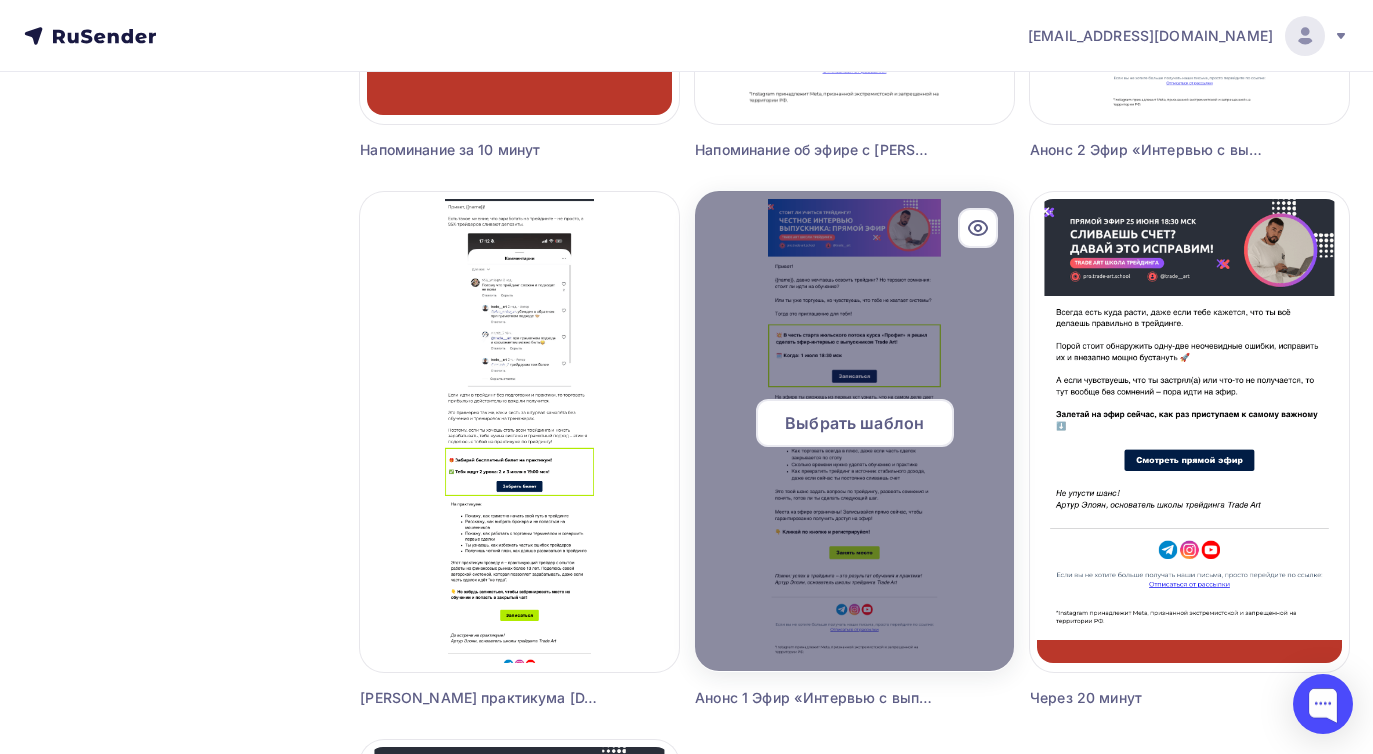 click on "Выбрать шаблон" at bounding box center [854, 423] 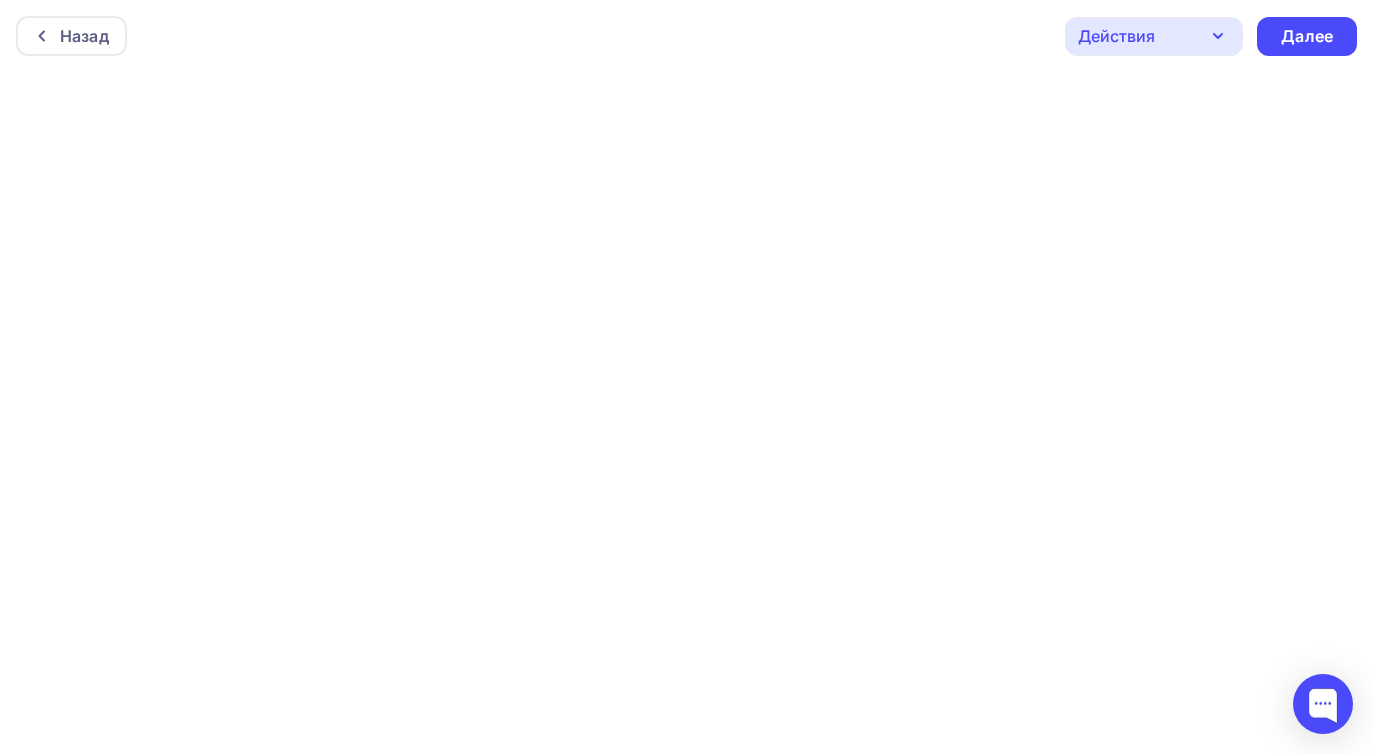 scroll, scrollTop: 0, scrollLeft: 0, axis: both 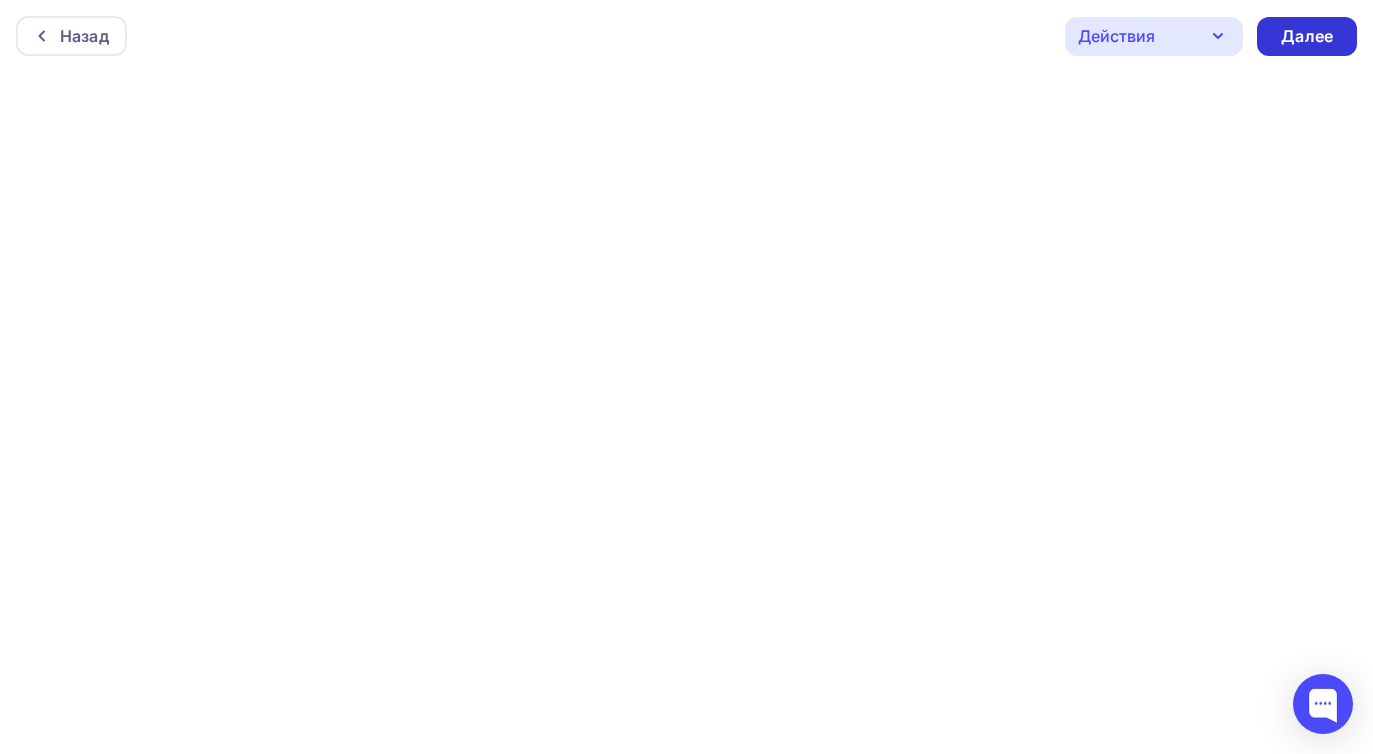click on "Далее" at bounding box center (1307, 36) 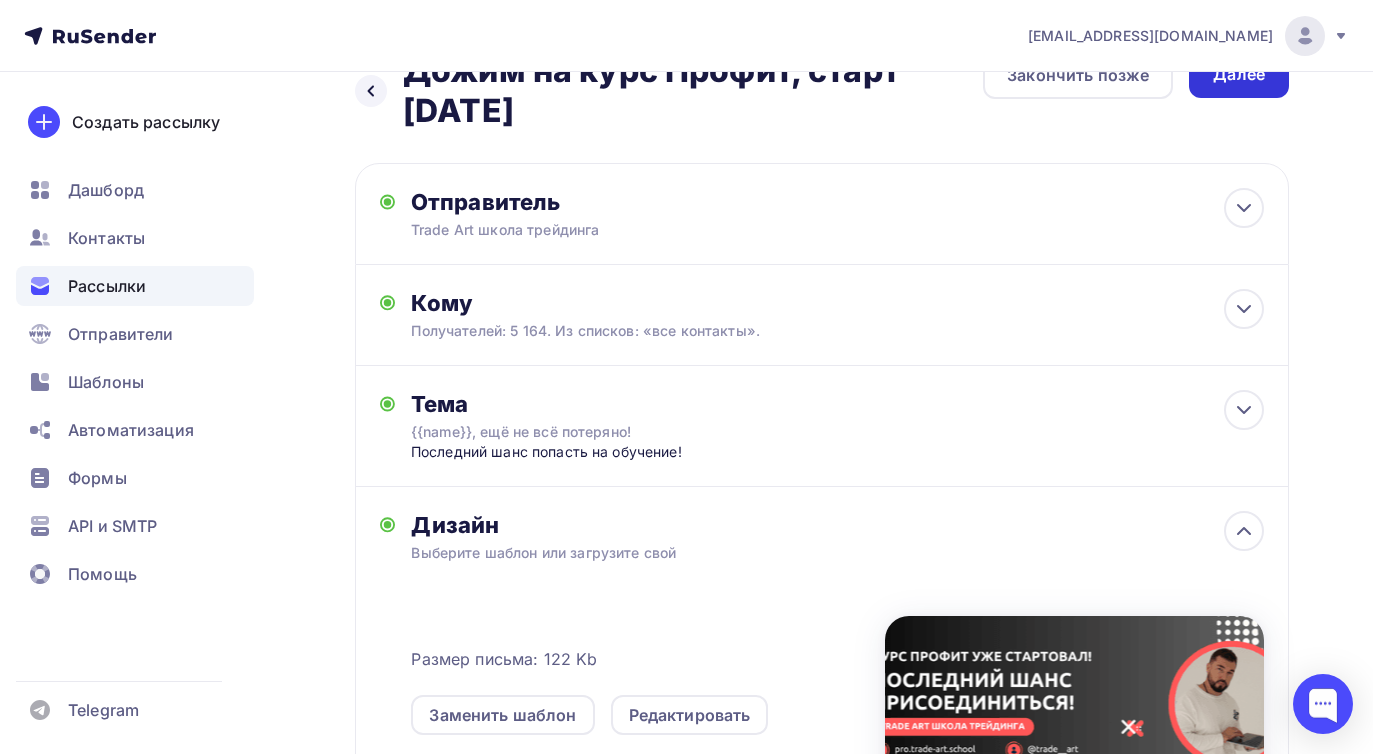 scroll, scrollTop: 0, scrollLeft: 0, axis: both 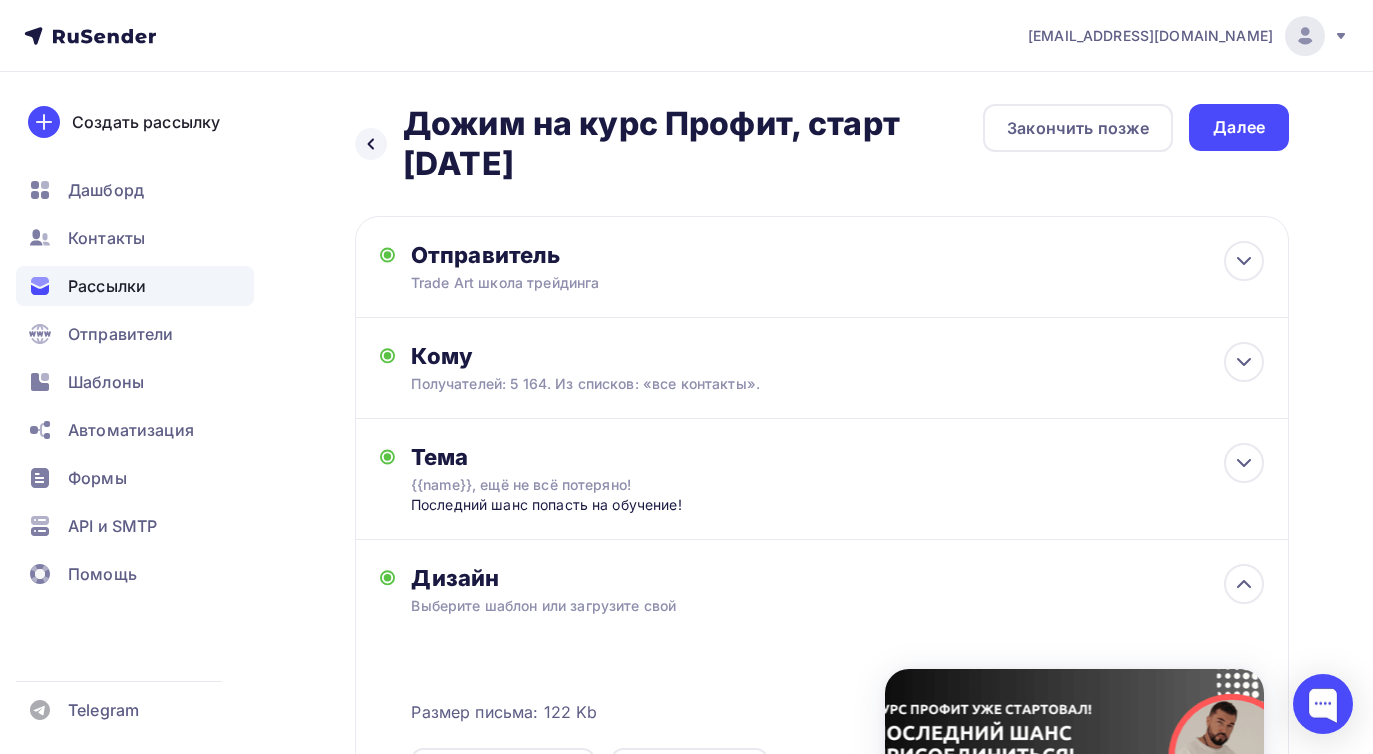 click on "Назад
Дожим на курс Профит, старт [DATE]
Дожим на курс Профит, старт [DATE]
Закончить позже
Далее
Отправитель
Trade Art школа трейдинга
Email  *
[EMAIL_ADDRESS][DOMAIN_NAME]
[EMAIL_ADDRESS][DOMAIN_NAME]           [EMAIL_ADDRESS][DOMAIN_NAME]               Добавить отправителя
Рекомендуем  добавить почту на домене , чтобы рассылка не попала в «Спам»
Имя                 Сохранить
Предпросмотр может отличаться  в зависимости от почтового клиента
12:45         Кому" at bounding box center (686, 642) 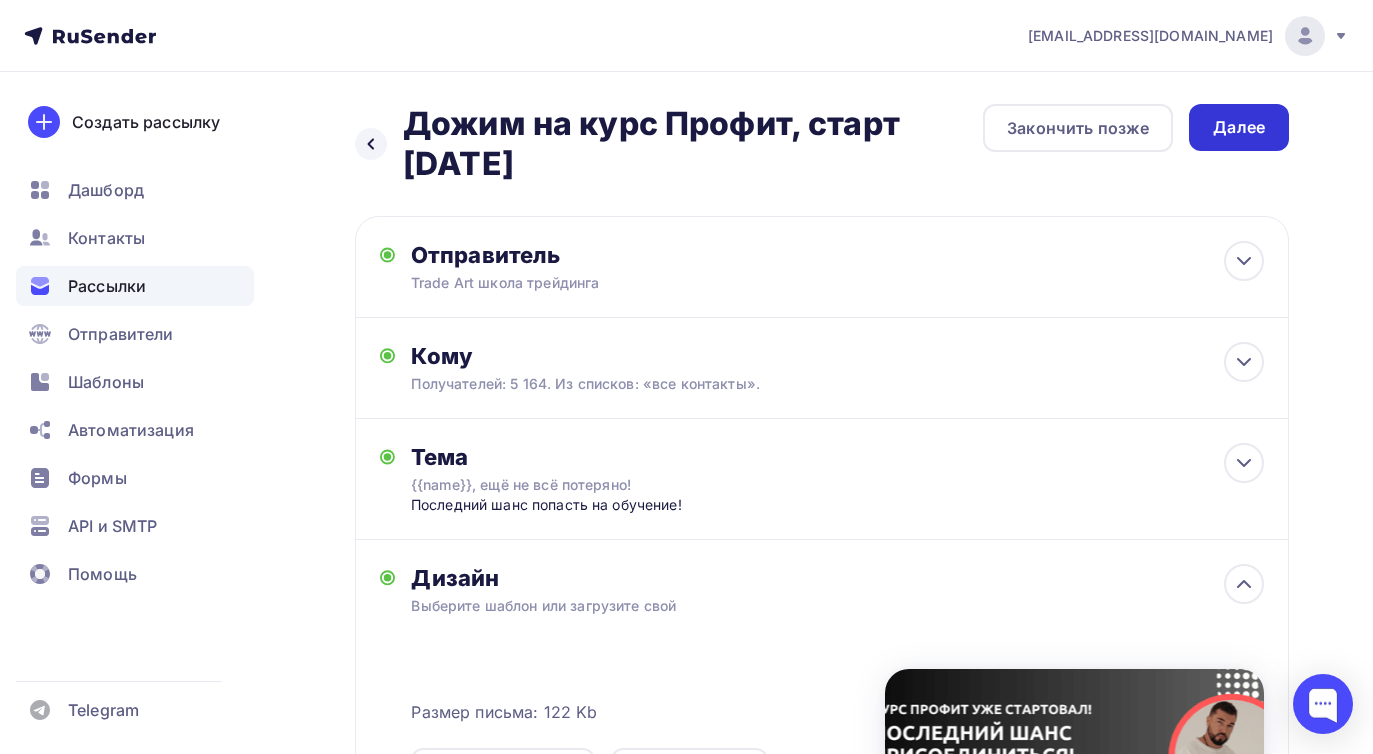 click on "Далее" at bounding box center (1239, 127) 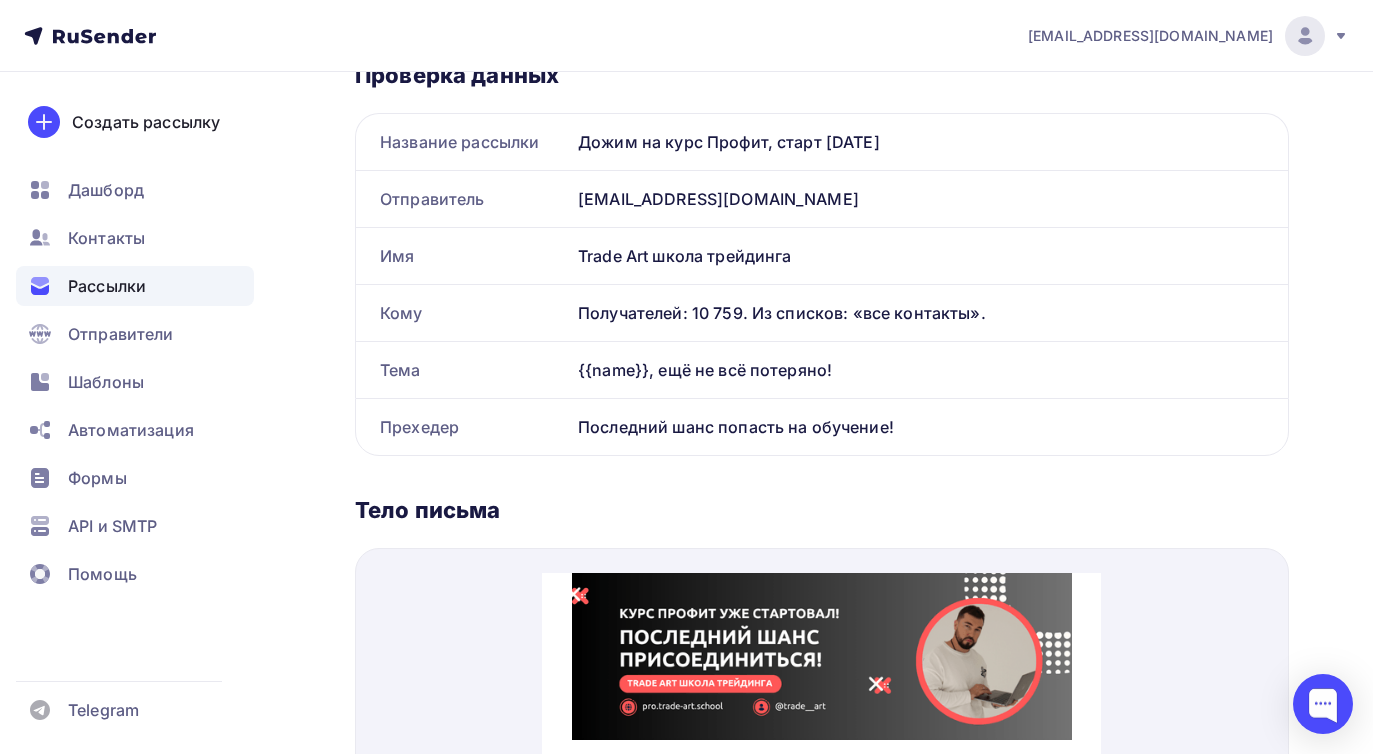 scroll, scrollTop: 0, scrollLeft: 0, axis: both 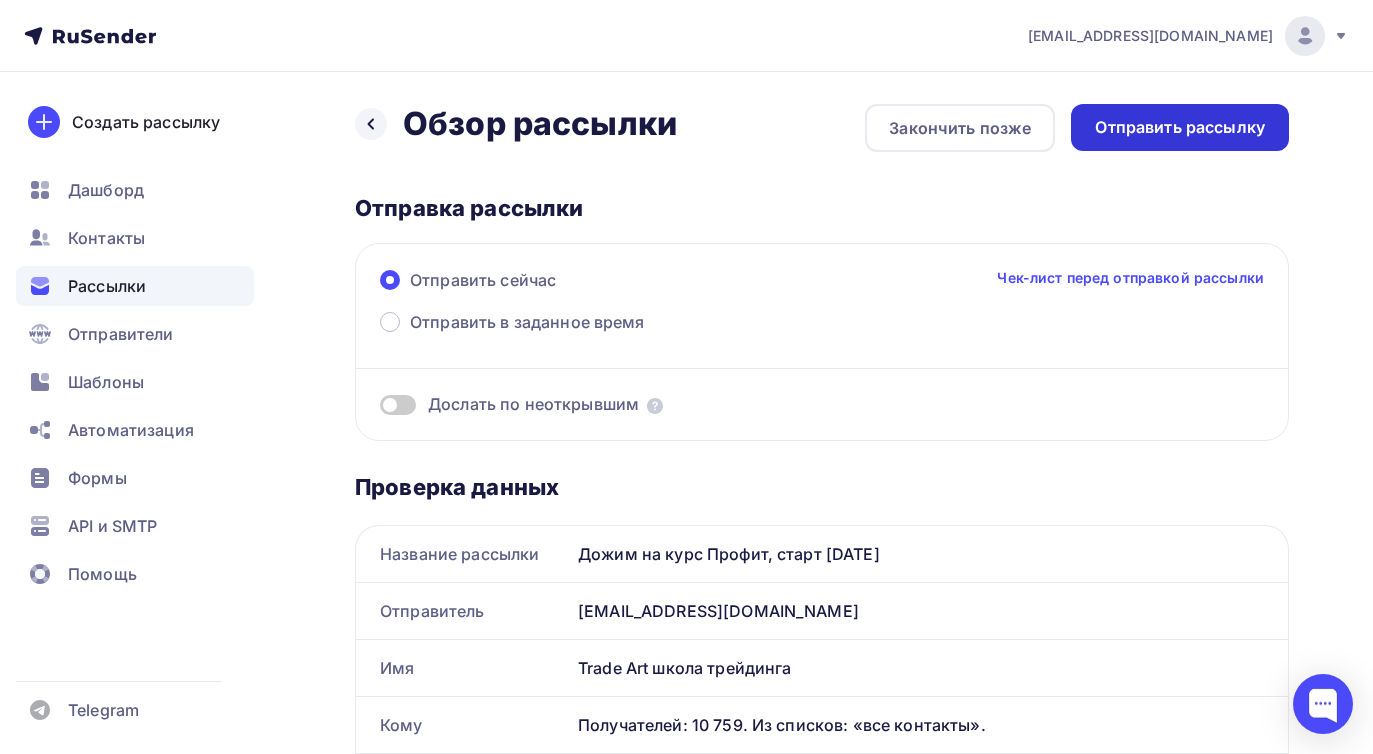 click on "Отправить рассылку" at bounding box center [1180, 127] 